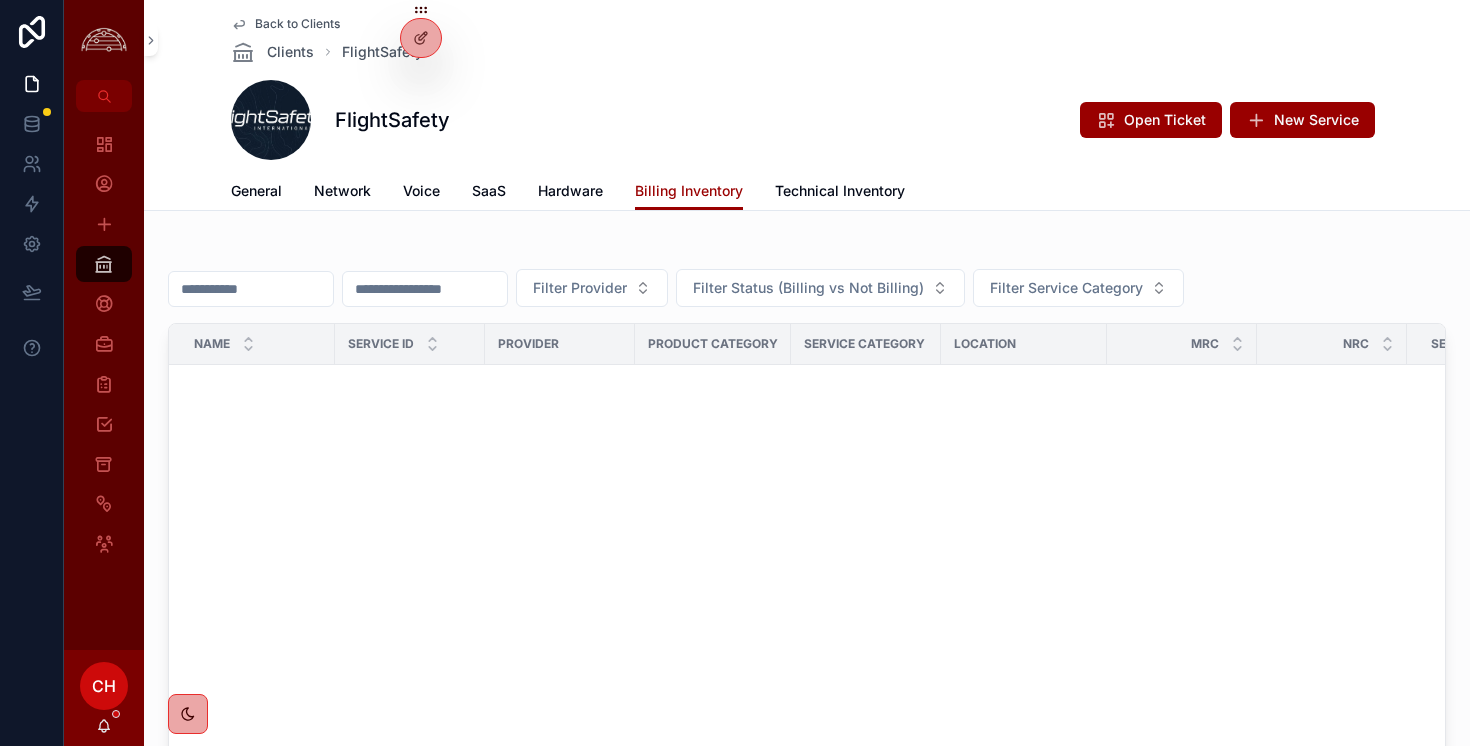 scroll, scrollTop: 0, scrollLeft: 0, axis: both 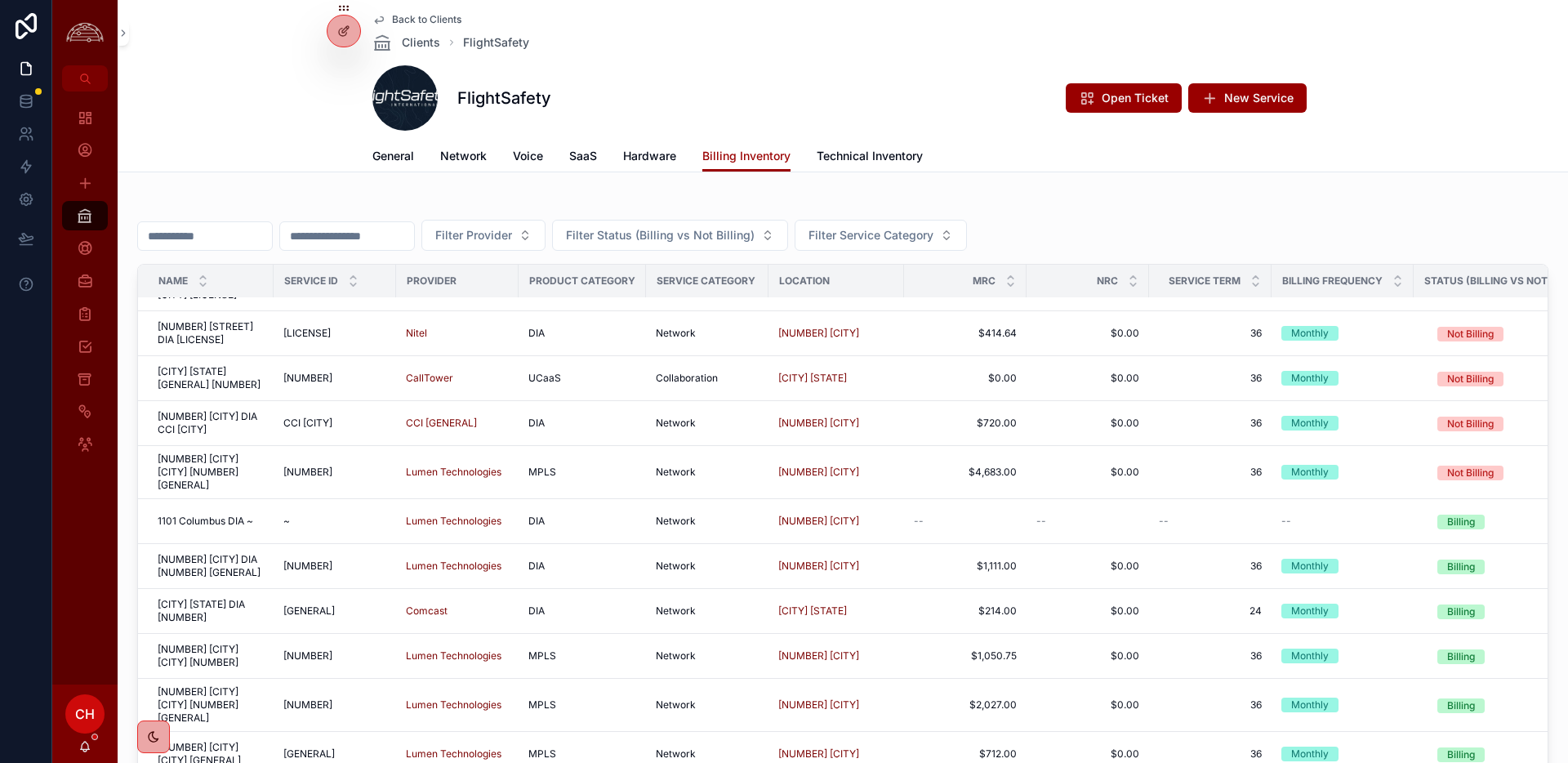 click at bounding box center [85, 216] 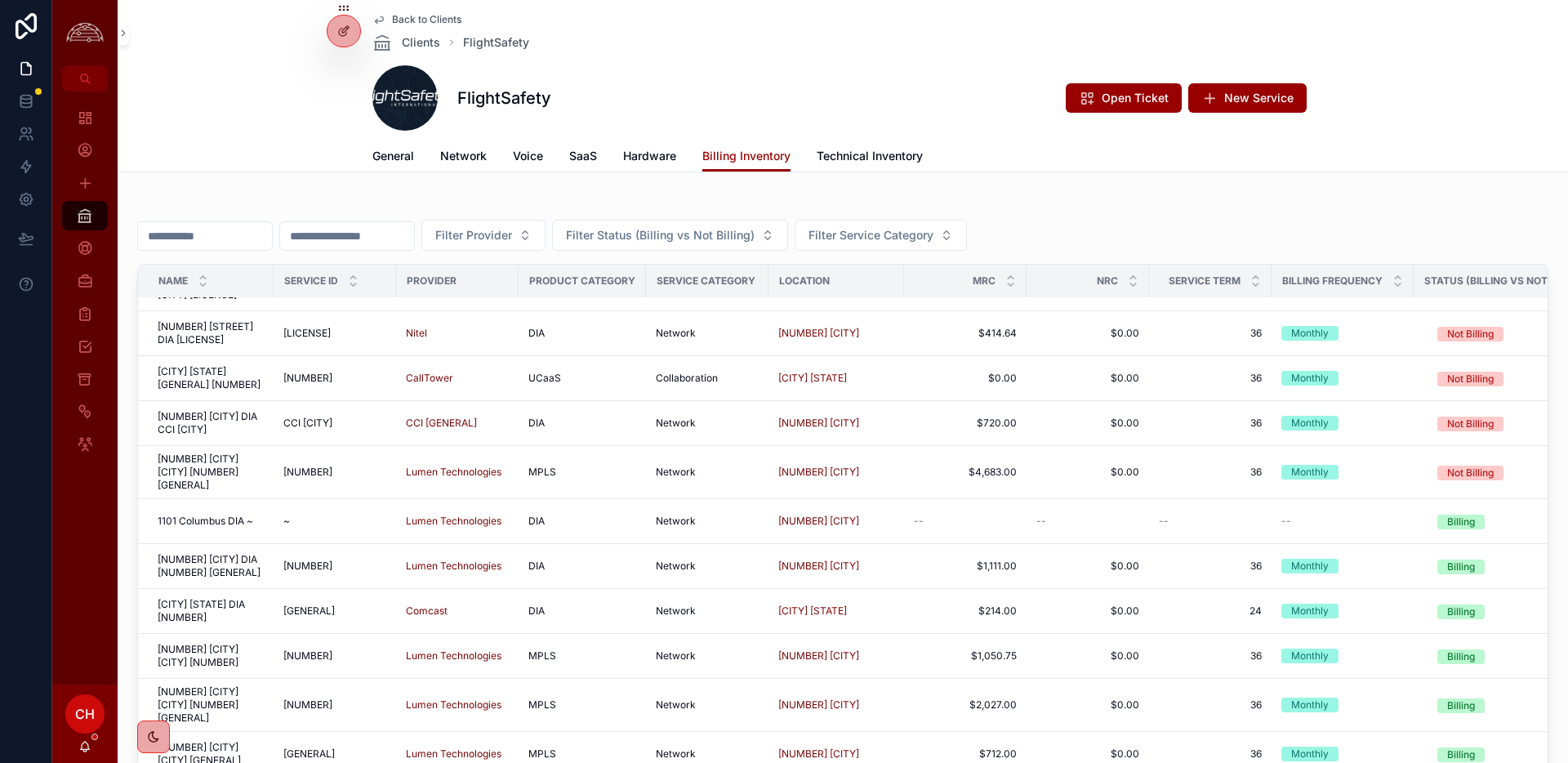 click at bounding box center [85, 216] 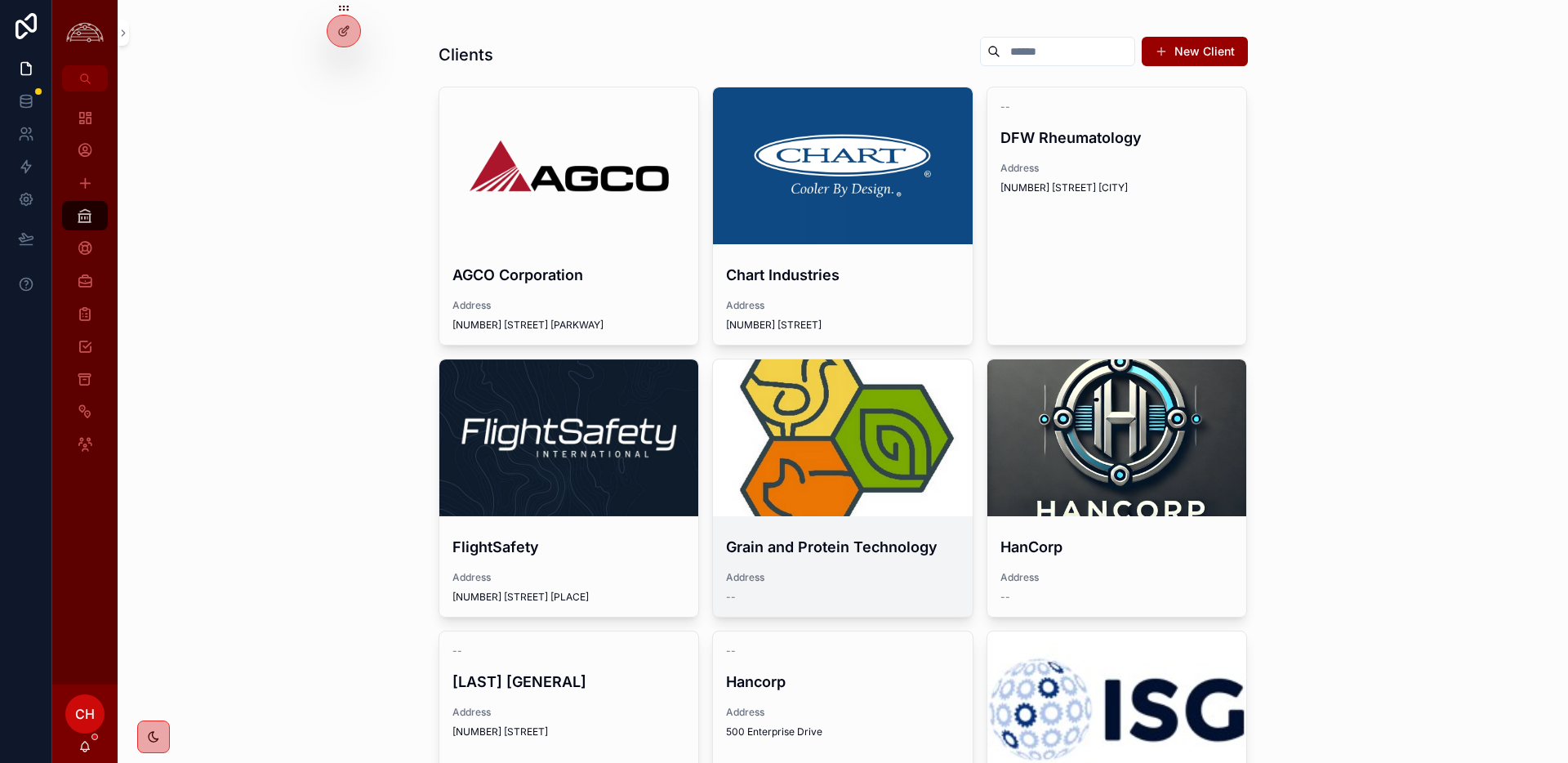 click at bounding box center (843, 438) 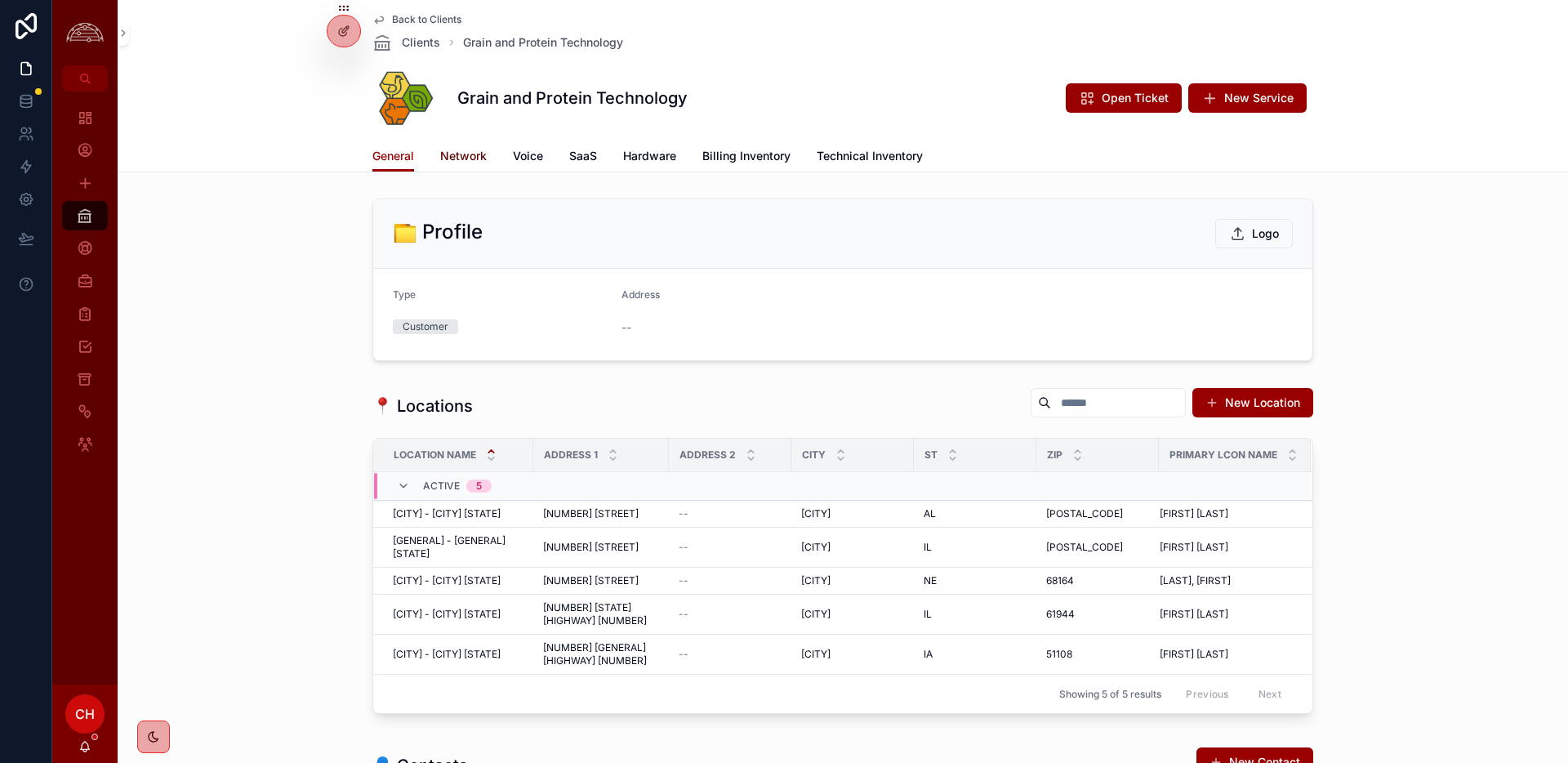 click on "Network" at bounding box center (463, 156) 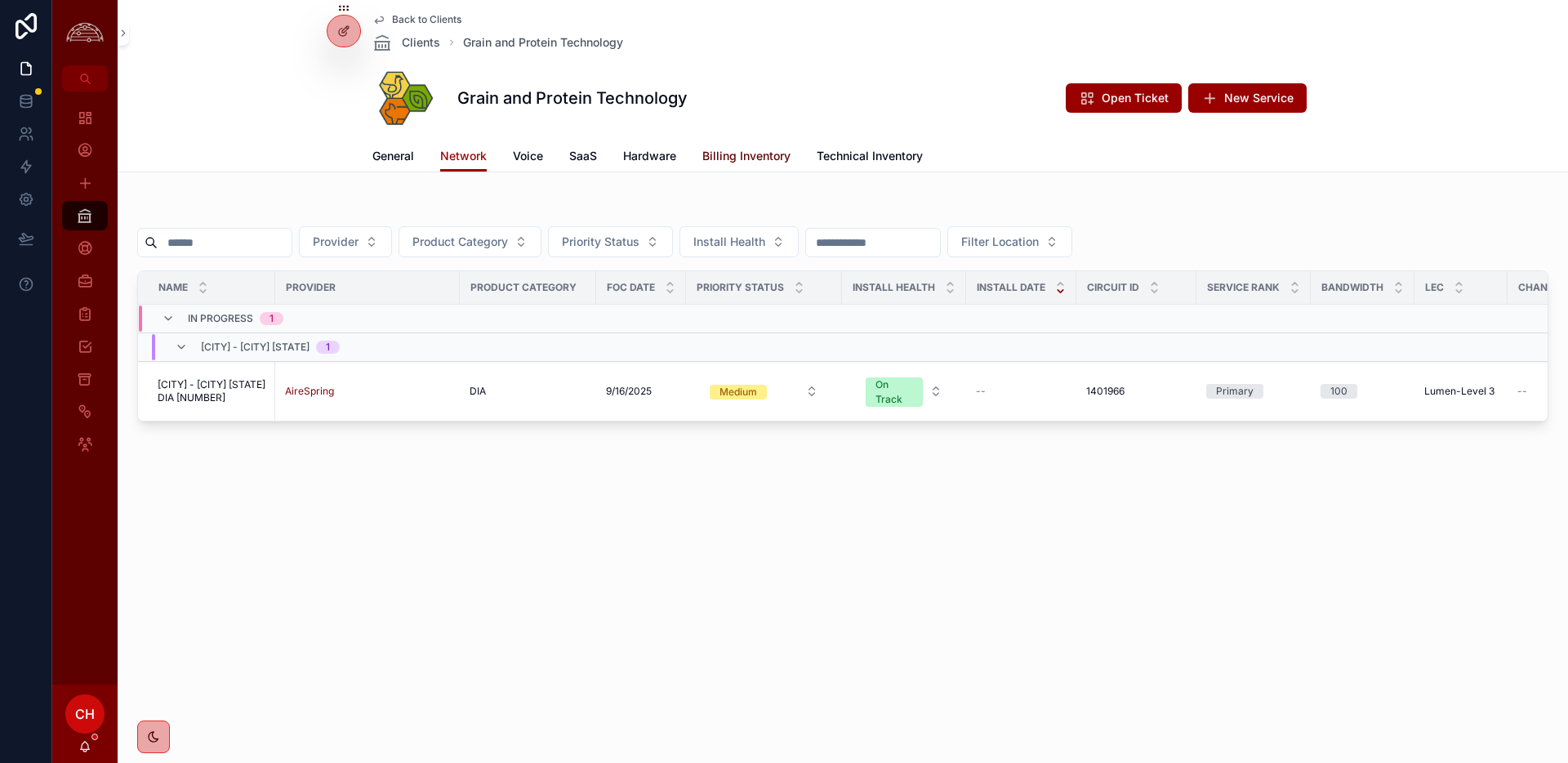 click on "Billing Inventory" at bounding box center (746, 156) 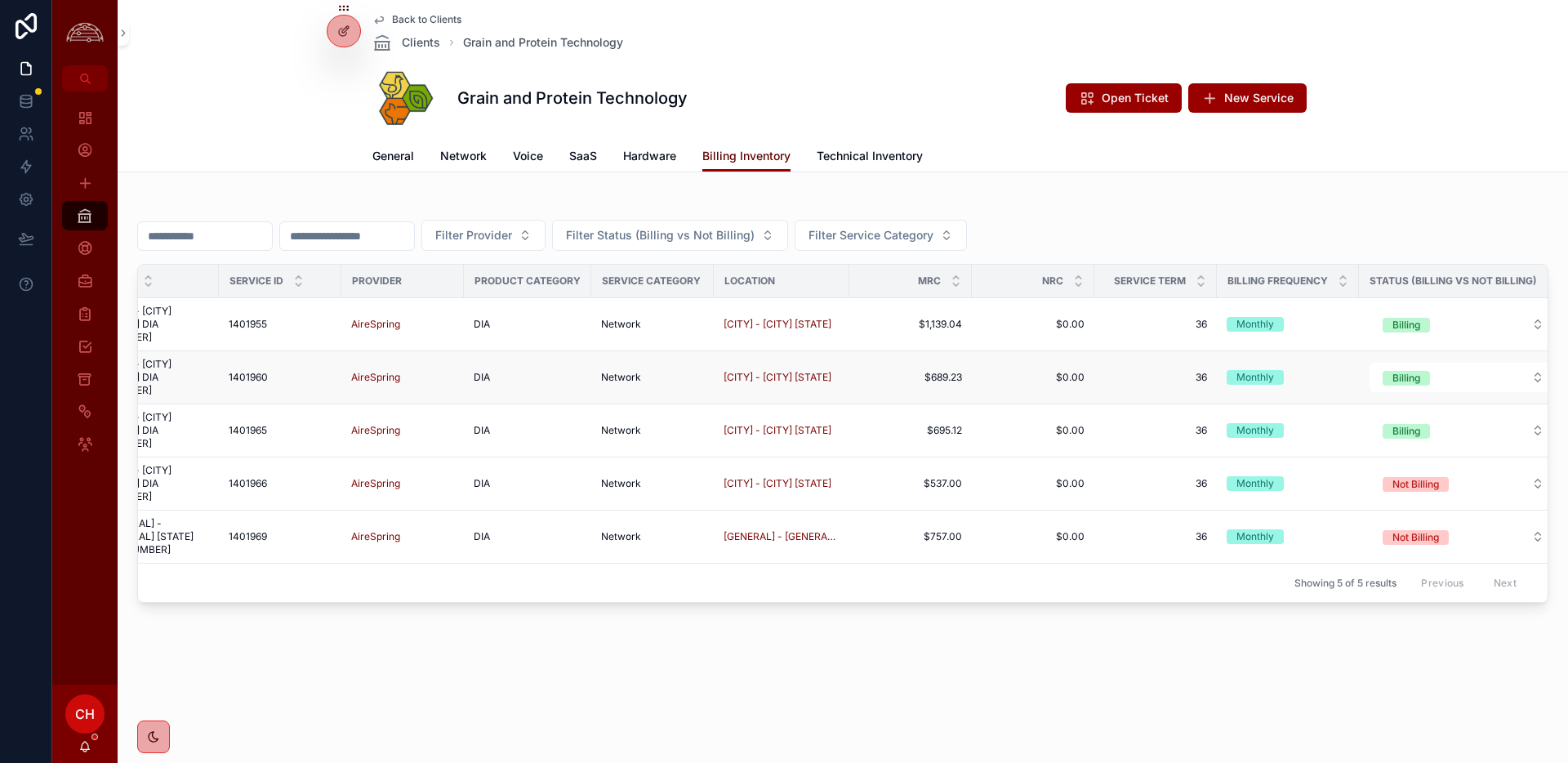 scroll, scrollTop: 0, scrollLeft: 0, axis: both 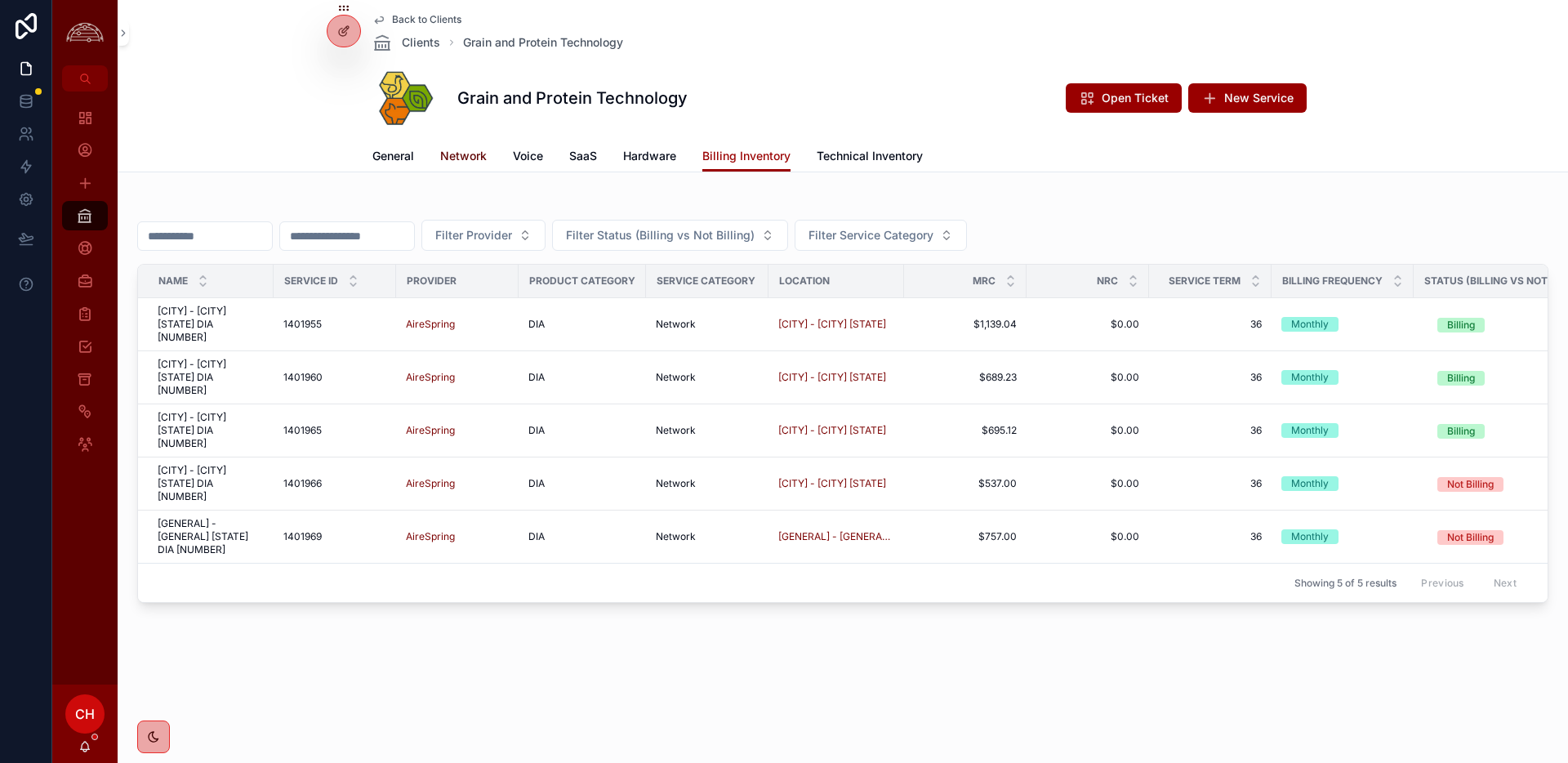 click on "Network" at bounding box center [463, 158] 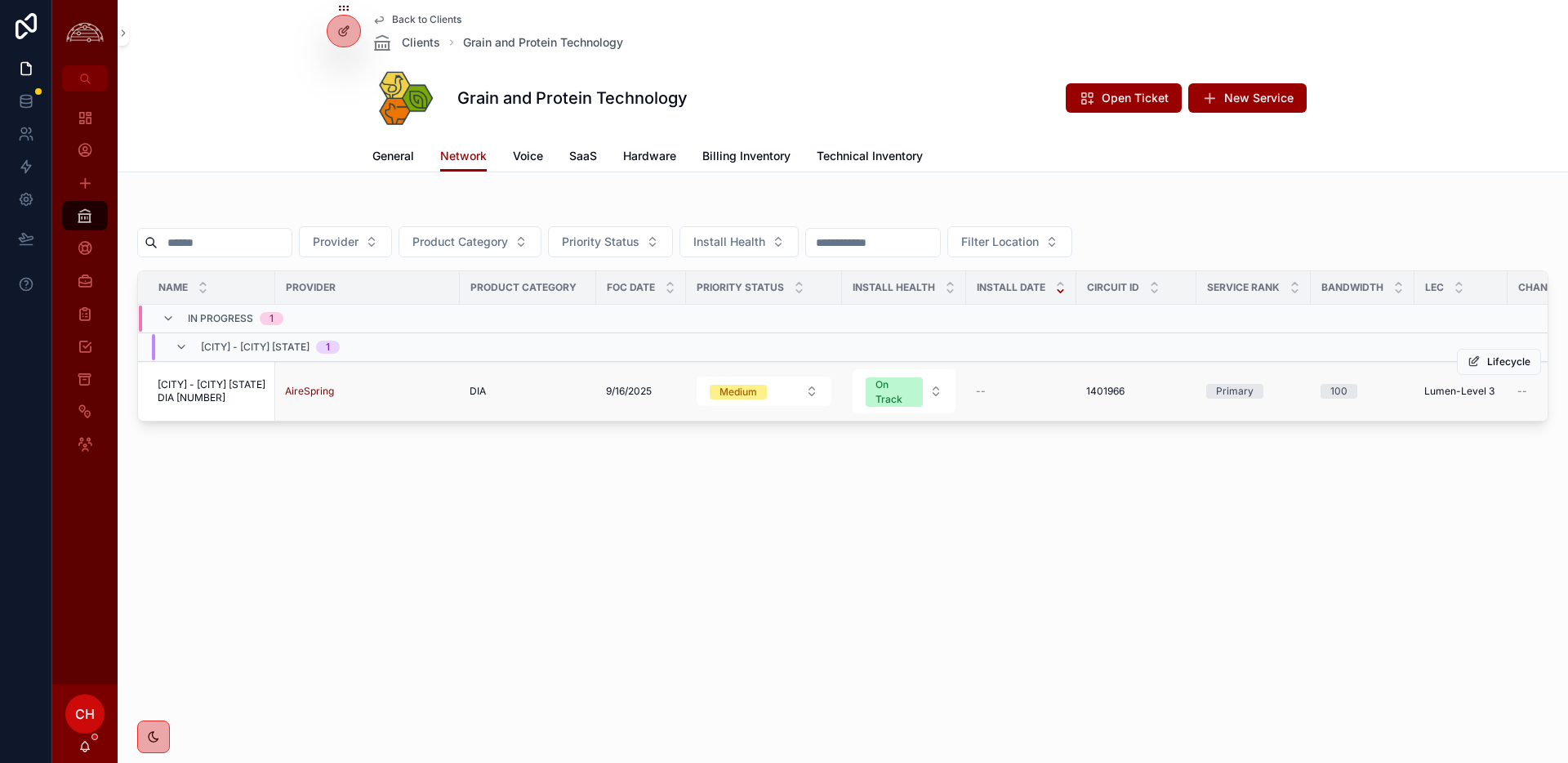 click on "[CITY] - [CITY] [STATE] DIA [NUMBER] [CITY] - [CITY] [STATE] DIA [NUMBER]" at bounding box center (207, 391) 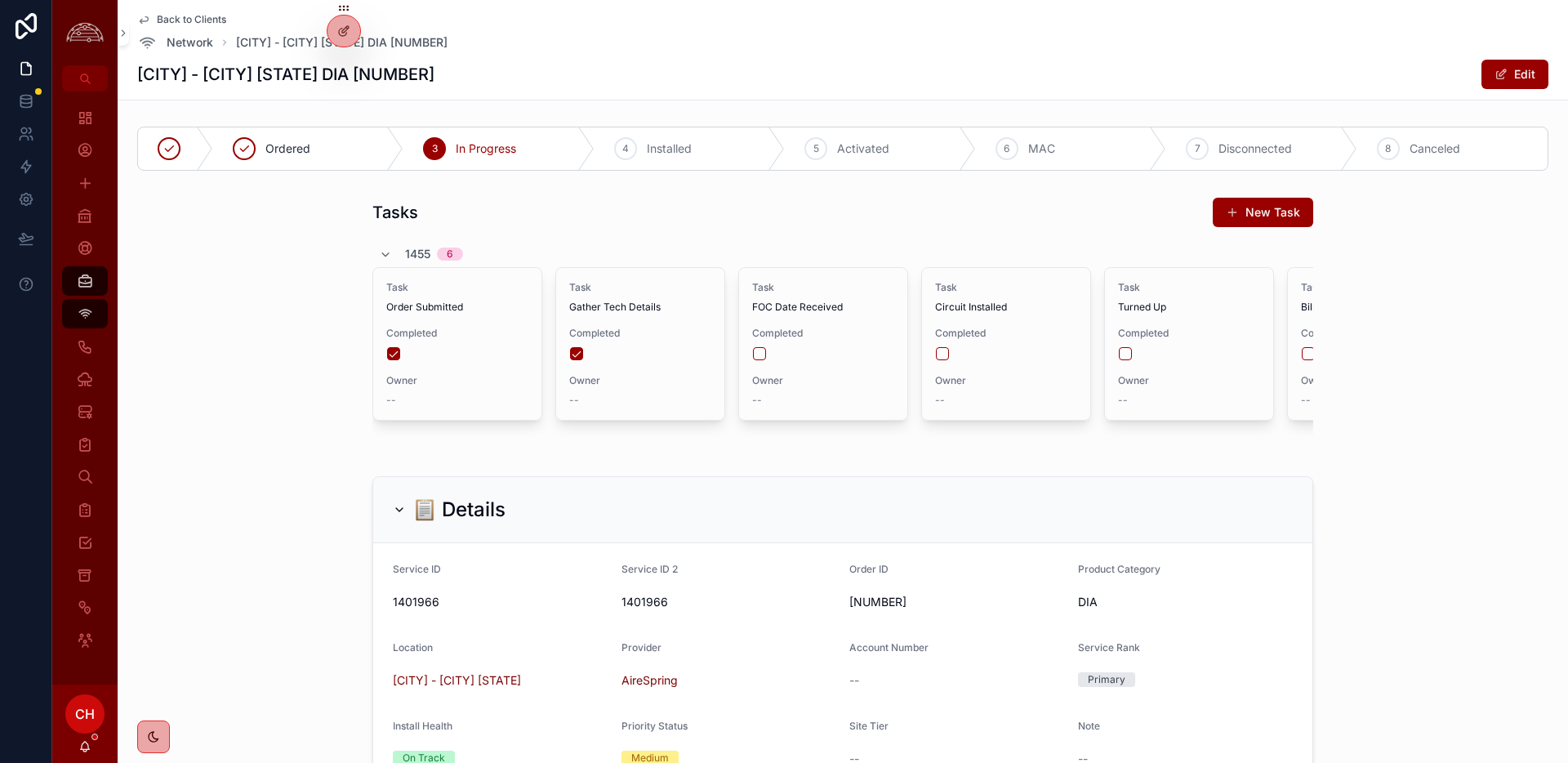 scroll, scrollTop: 347, scrollLeft: 0, axis: vertical 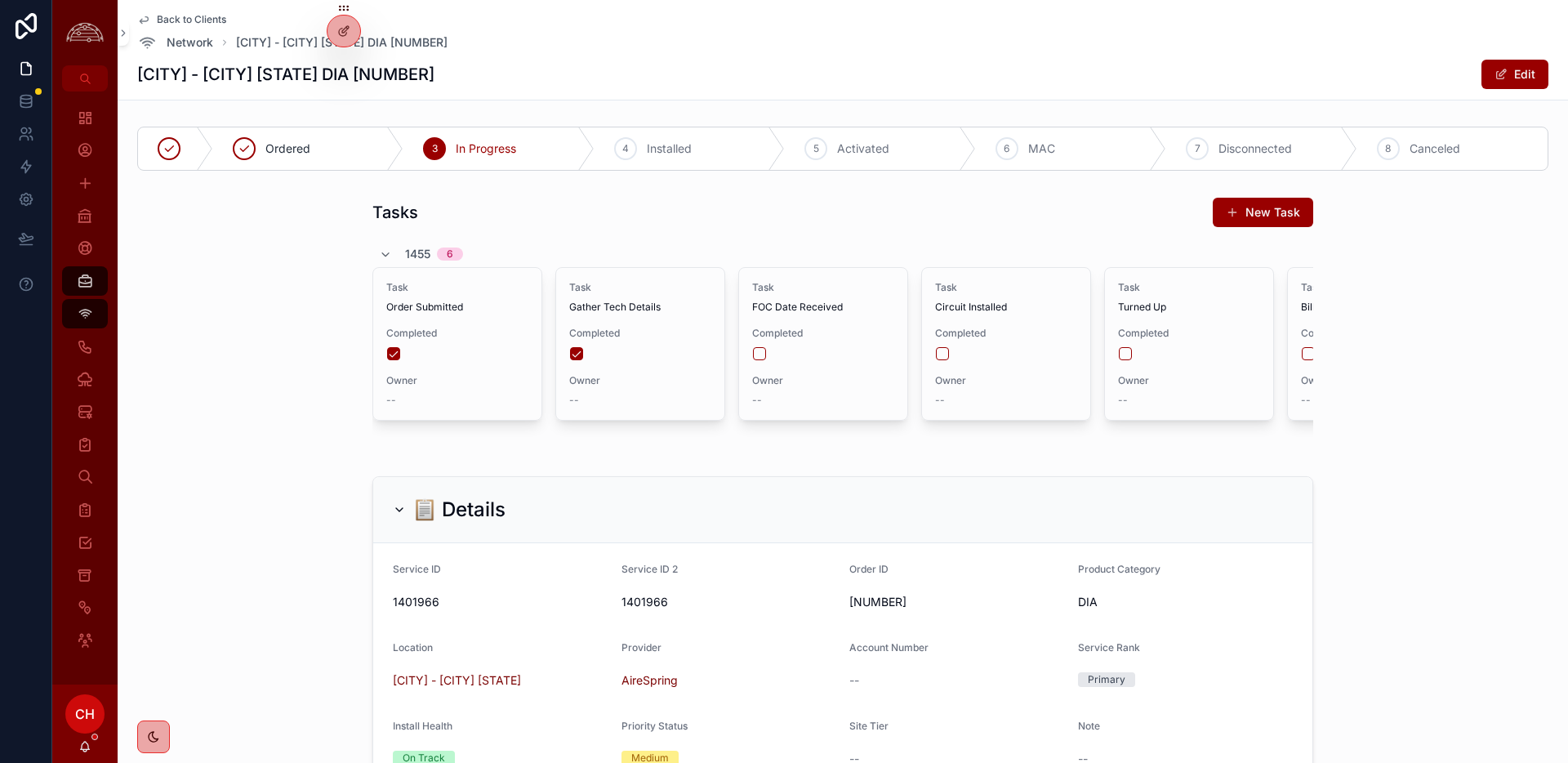 click on "Back to Clients" at bounding box center [191, 20] 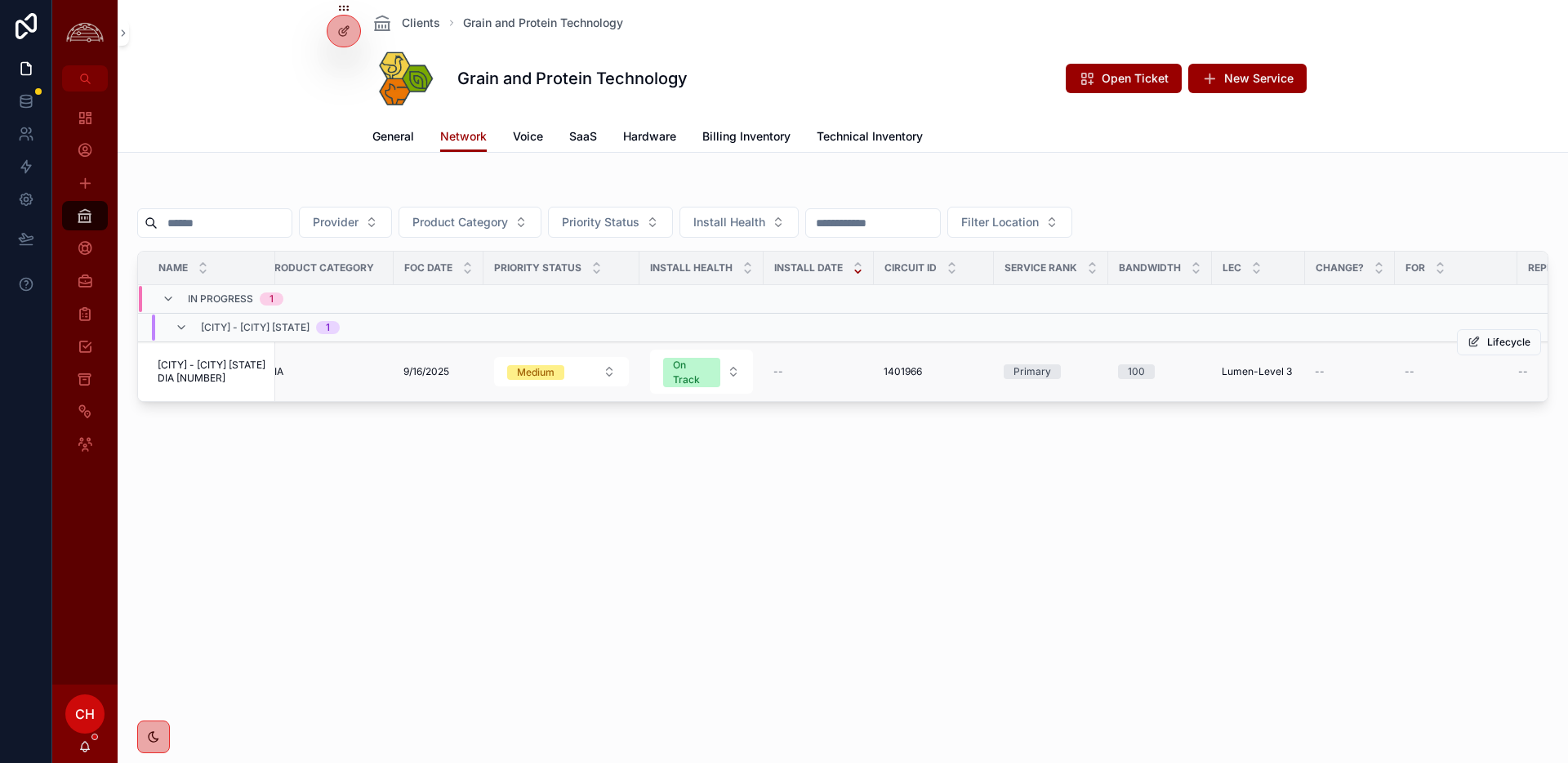 scroll, scrollTop: 0, scrollLeft: 296, axis: horizontal 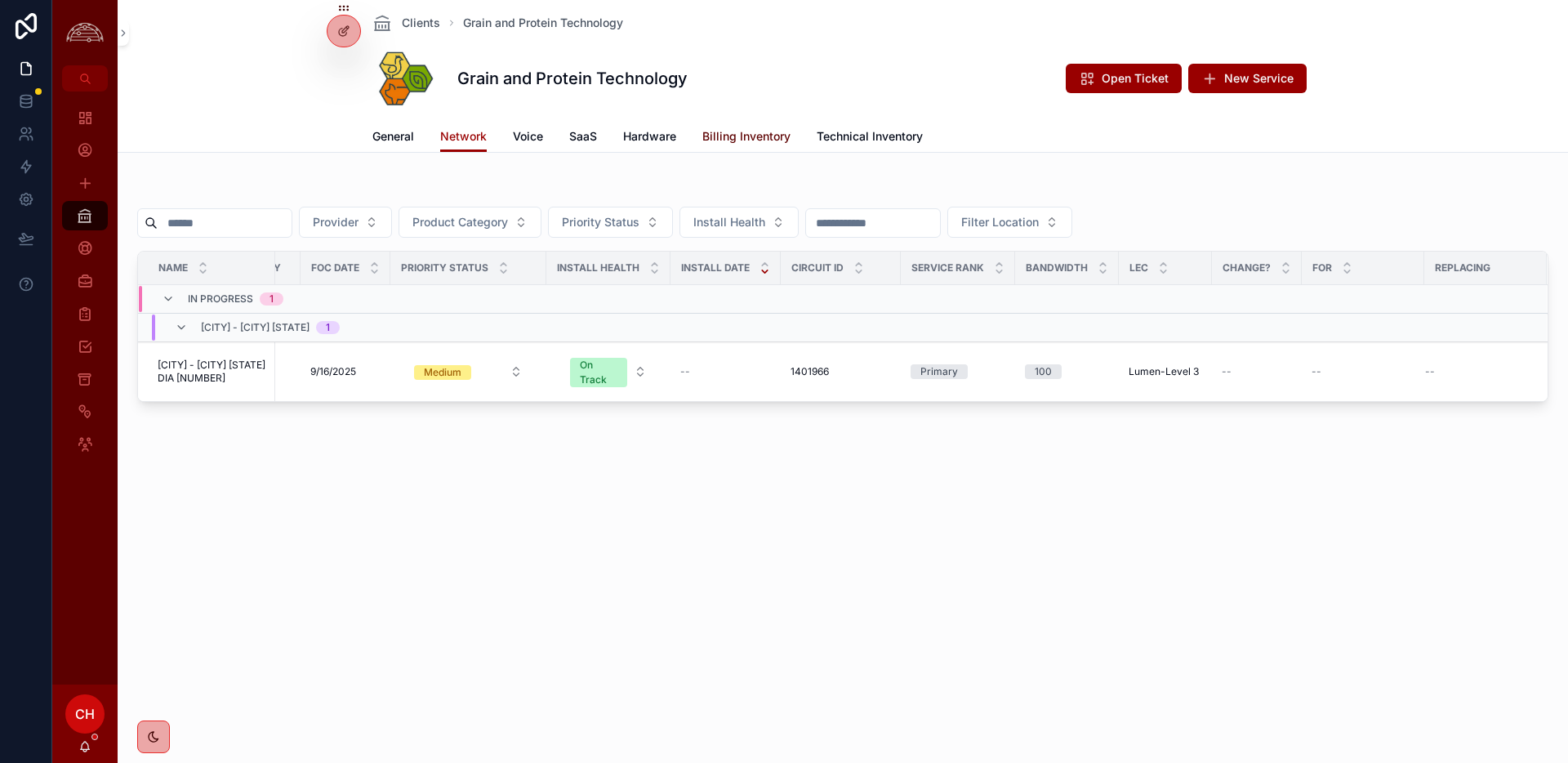 click on "Billing Inventory" at bounding box center [746, 136] 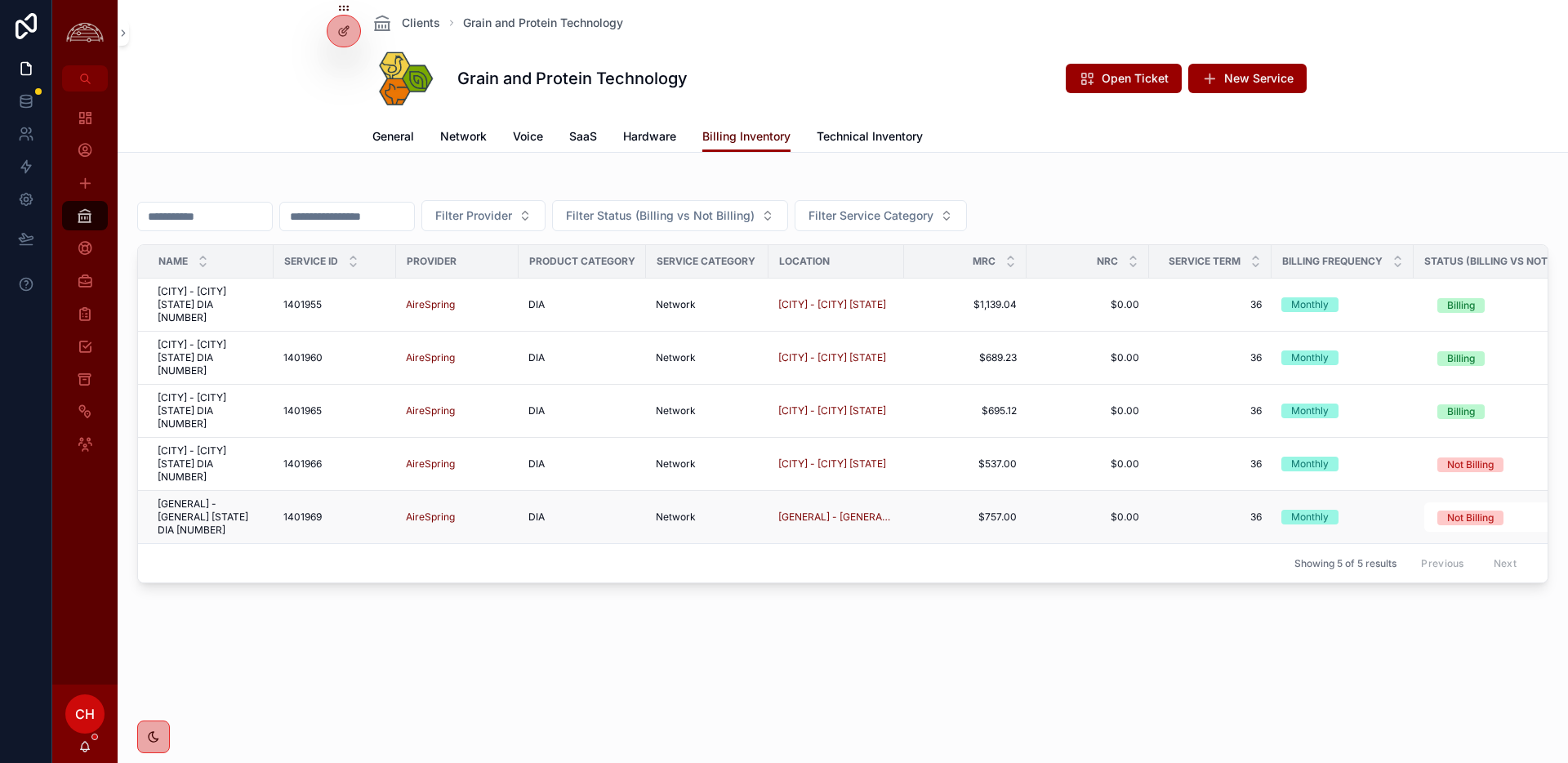 scroll, scrollTop: 0, scrollLeft: 3, axis: horizontal 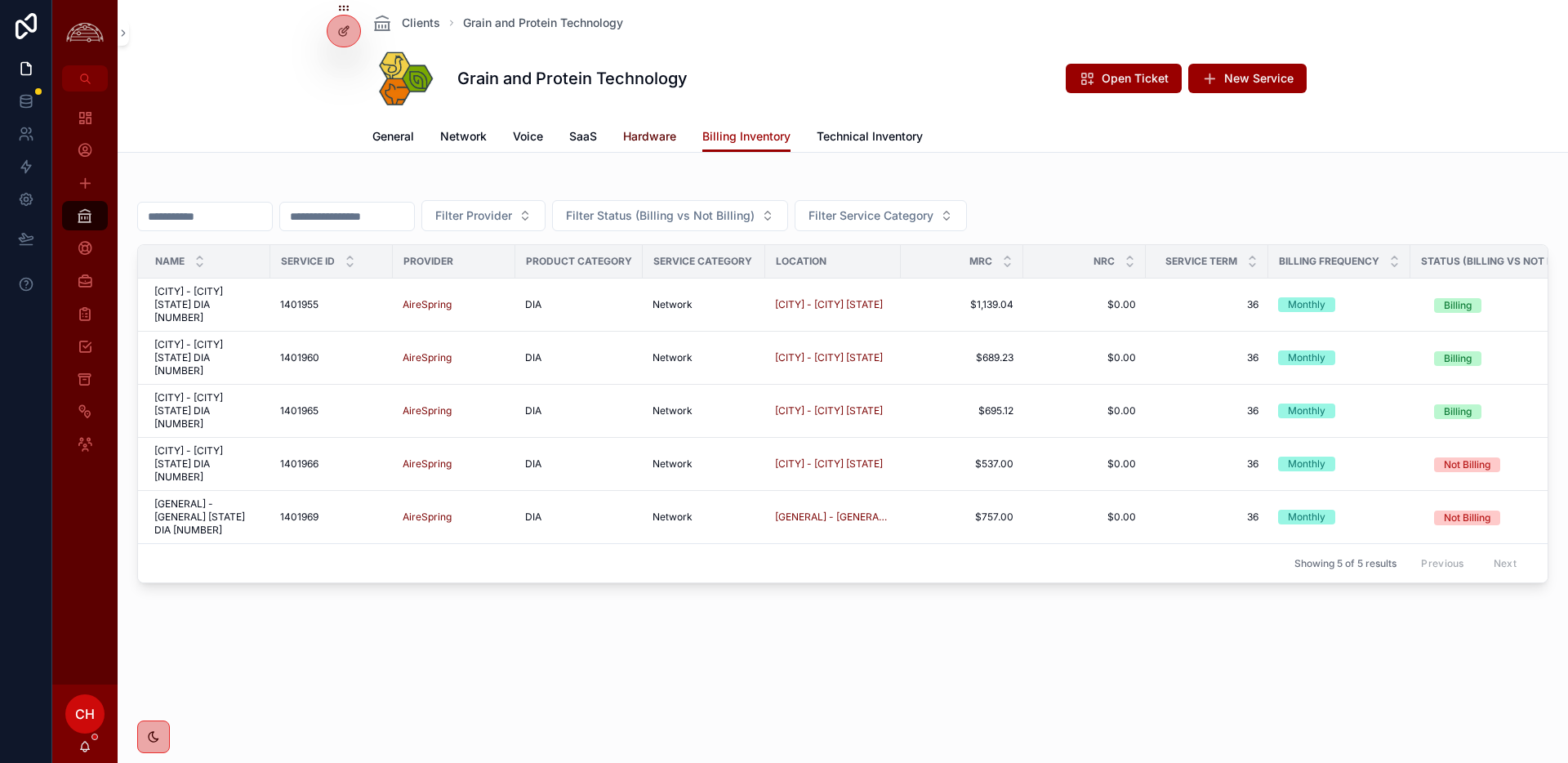 click on "Hardware" at bounding box center (649, 136) 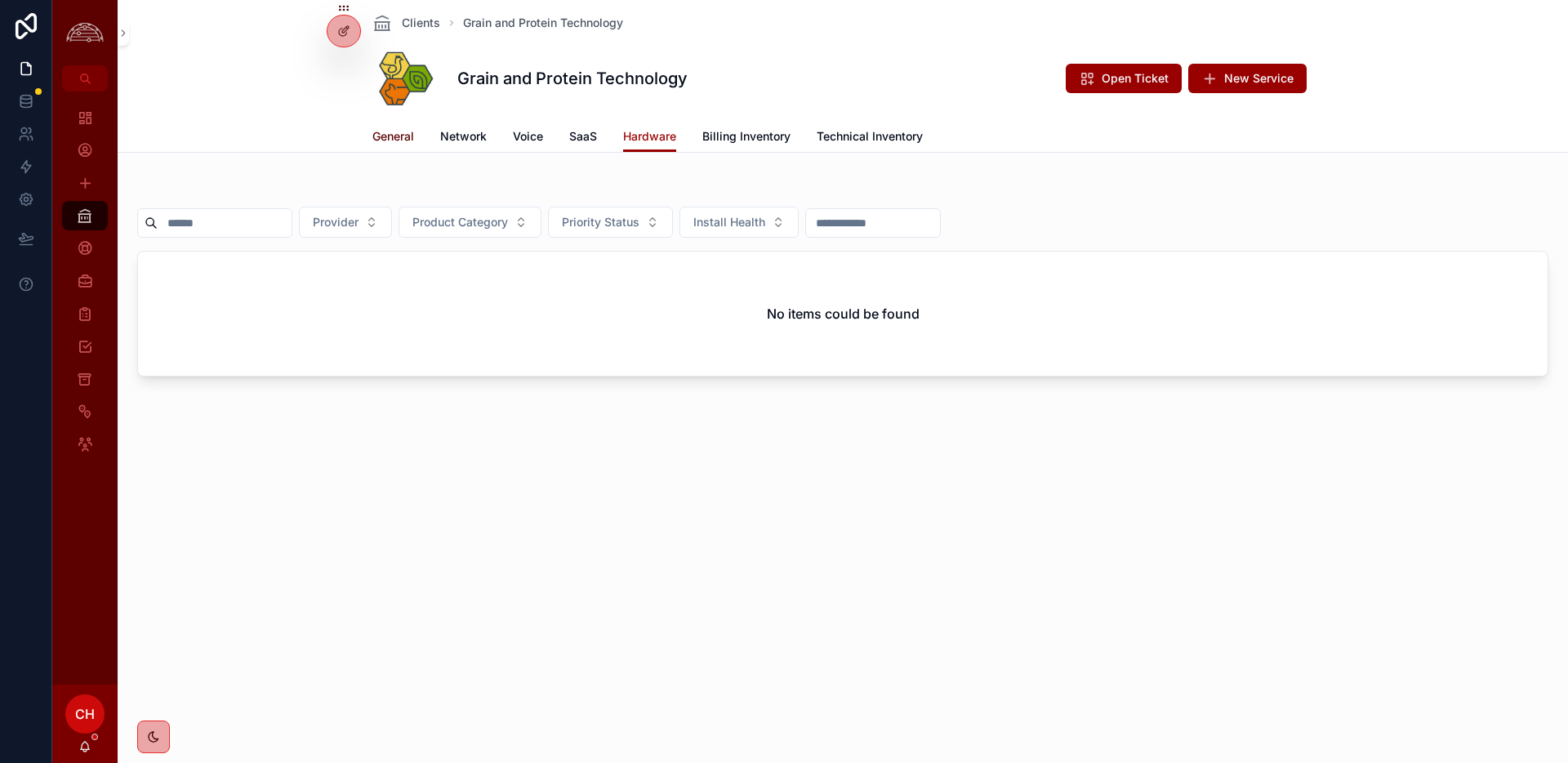 click on "General" at bounding box center (393, 136) 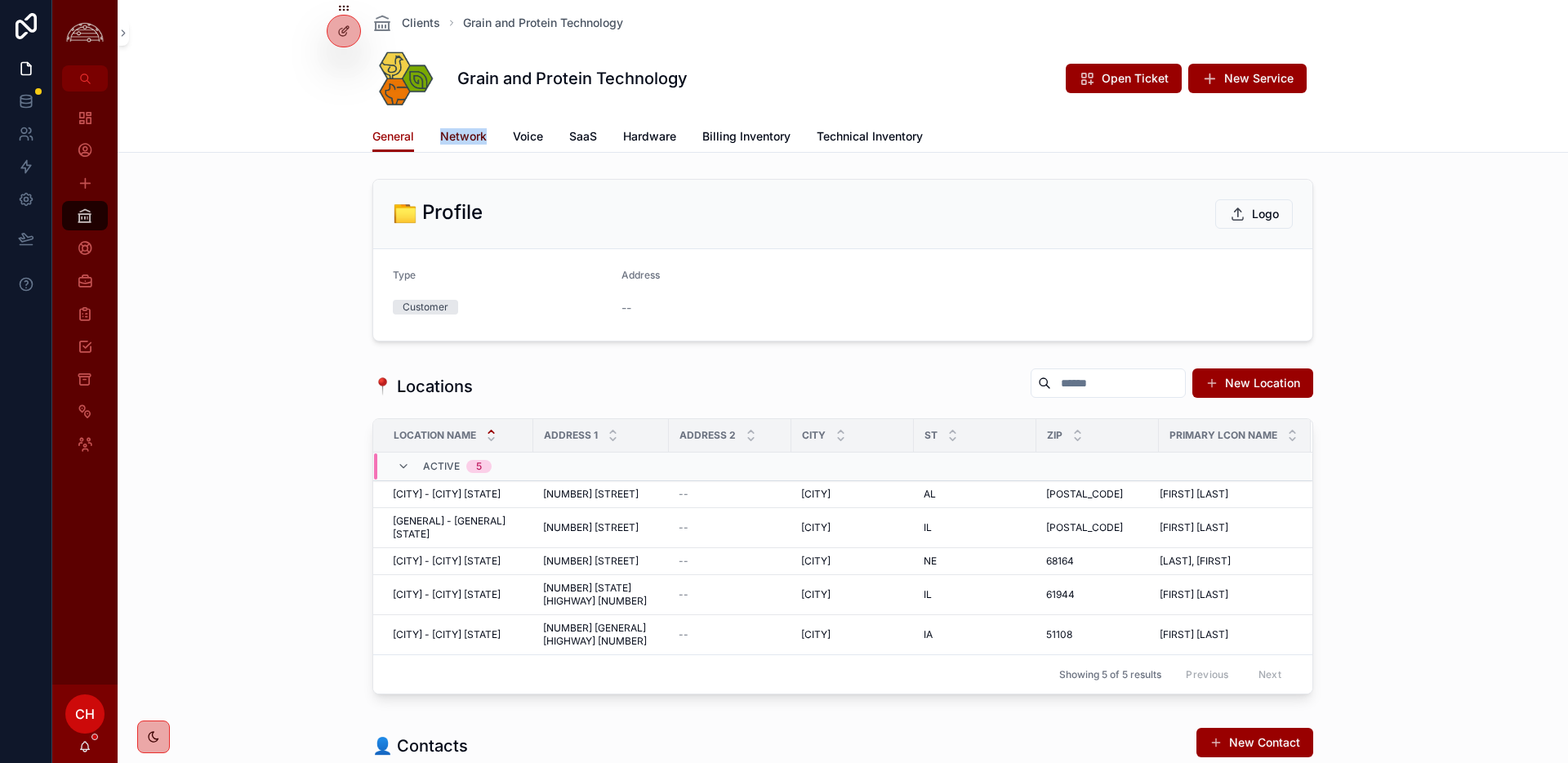 click on "Network" at bounding box center (463, 136) 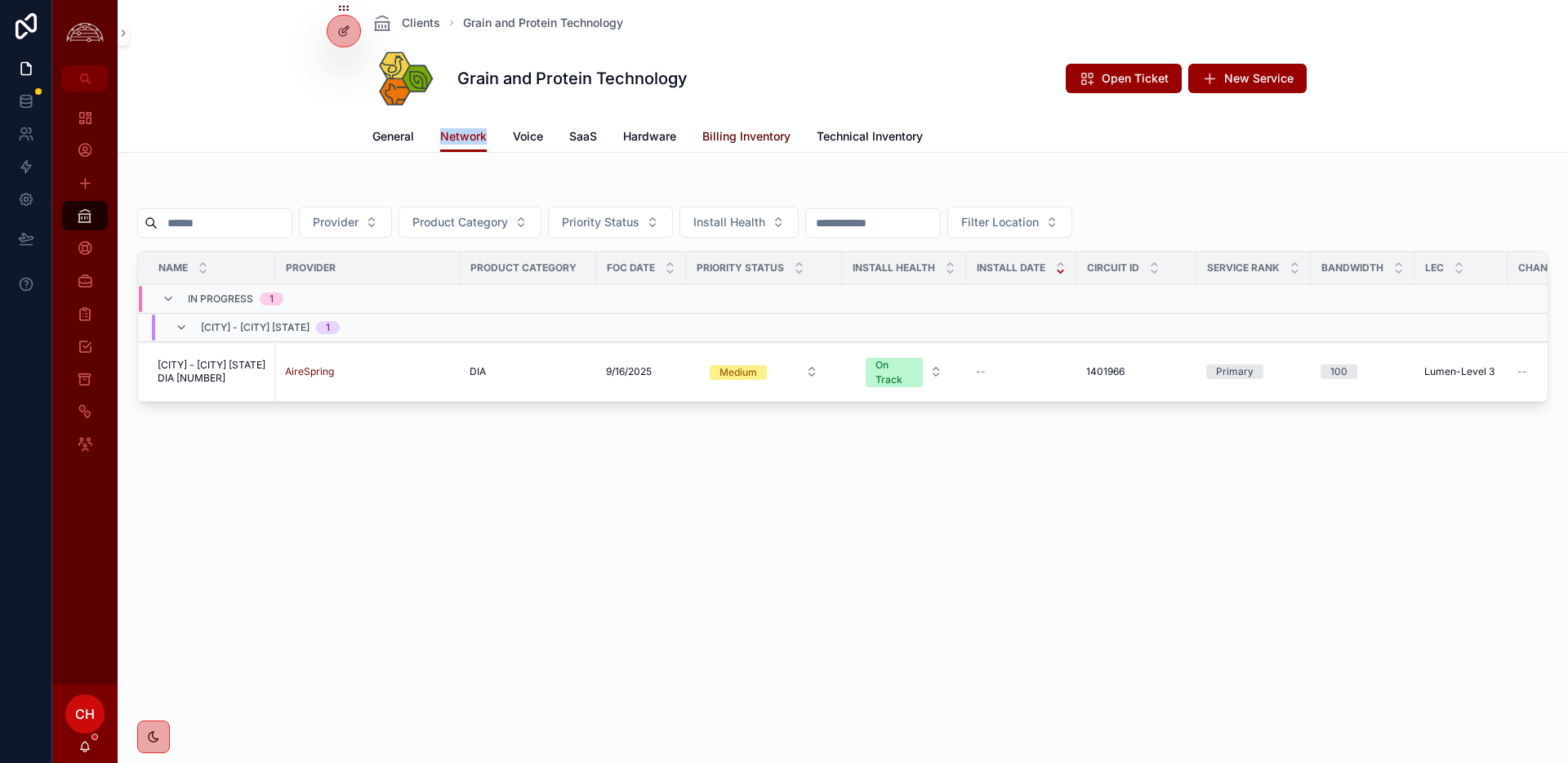 click on "Billing Inventory" at bounding box center [746, 136] 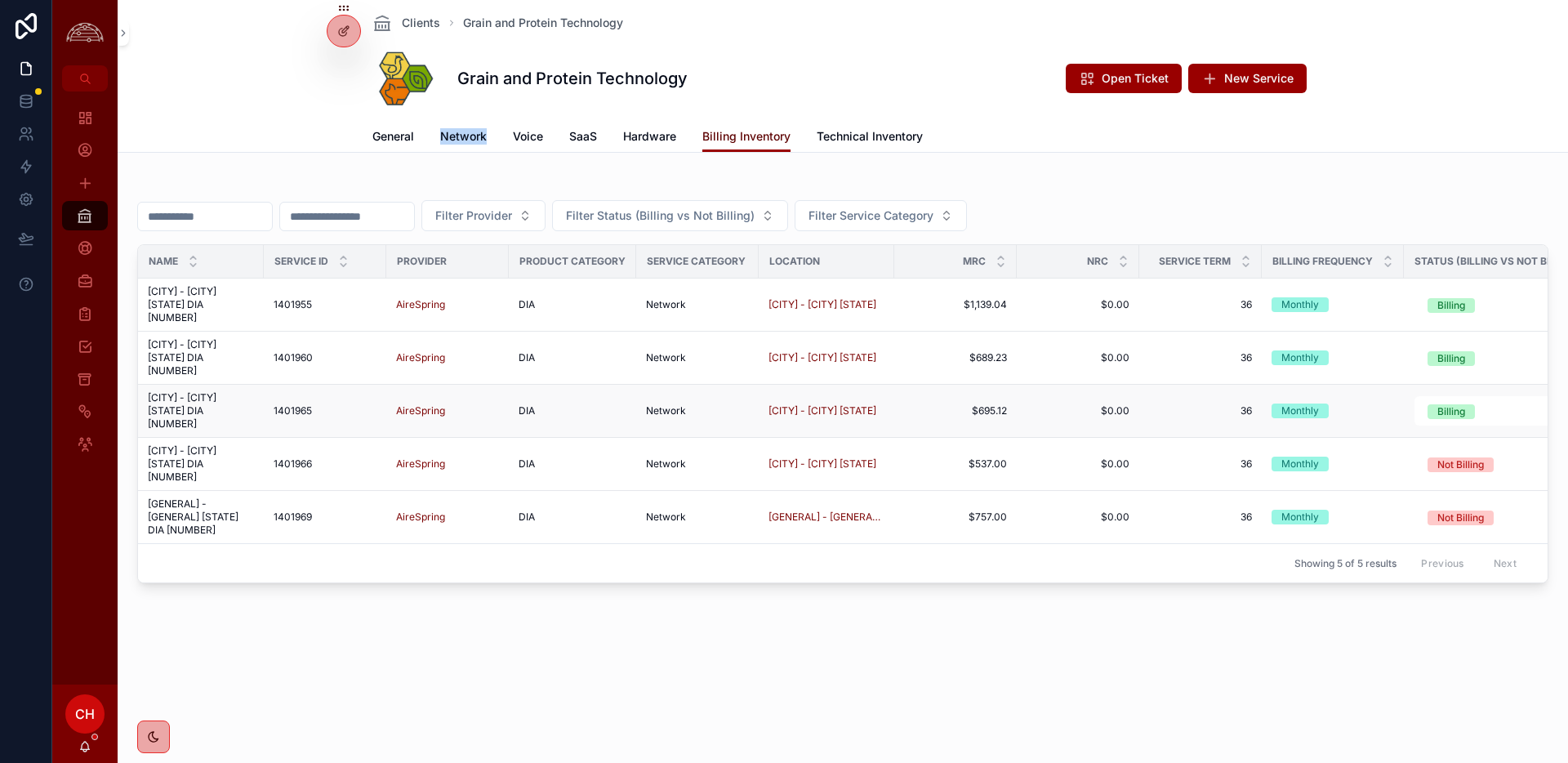 scroll, scrollTop: 0, scrollLeft: 0, axis: both 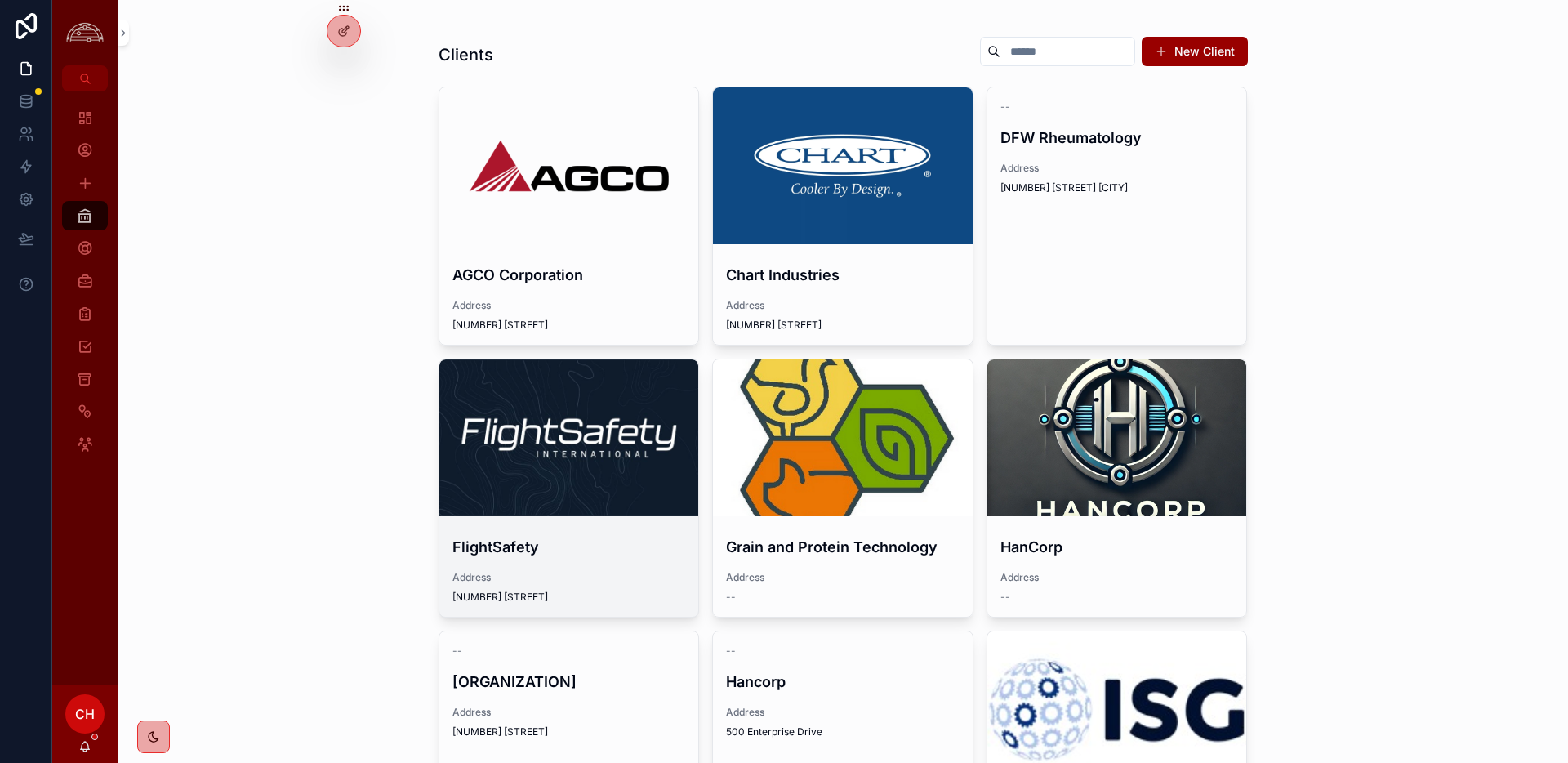 click at bounding box center [569, 438] 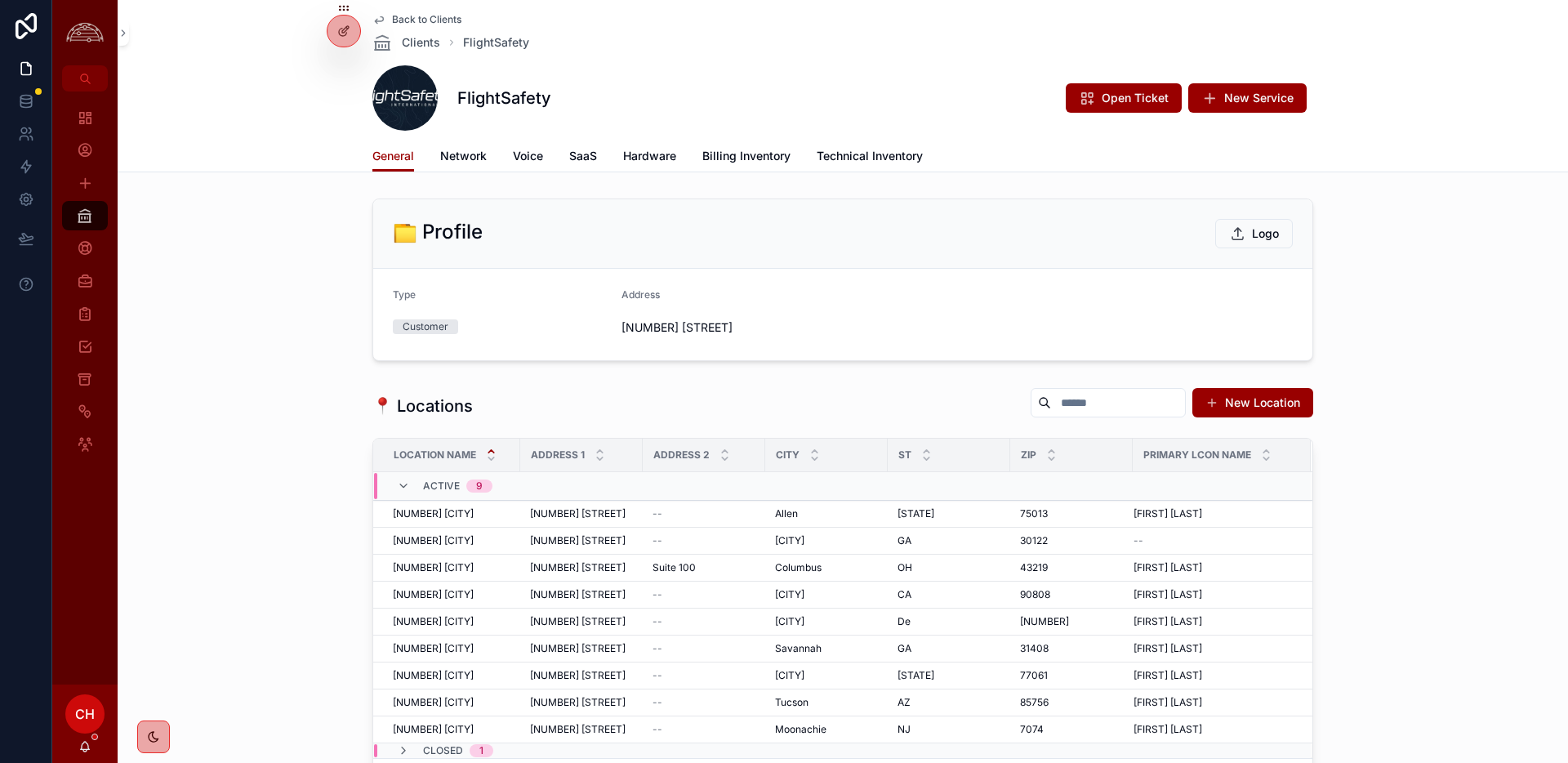 click on "General Network Voice SaaS Hardware Billing Inventory Technical Inventory" at bounding box center [843, 156] 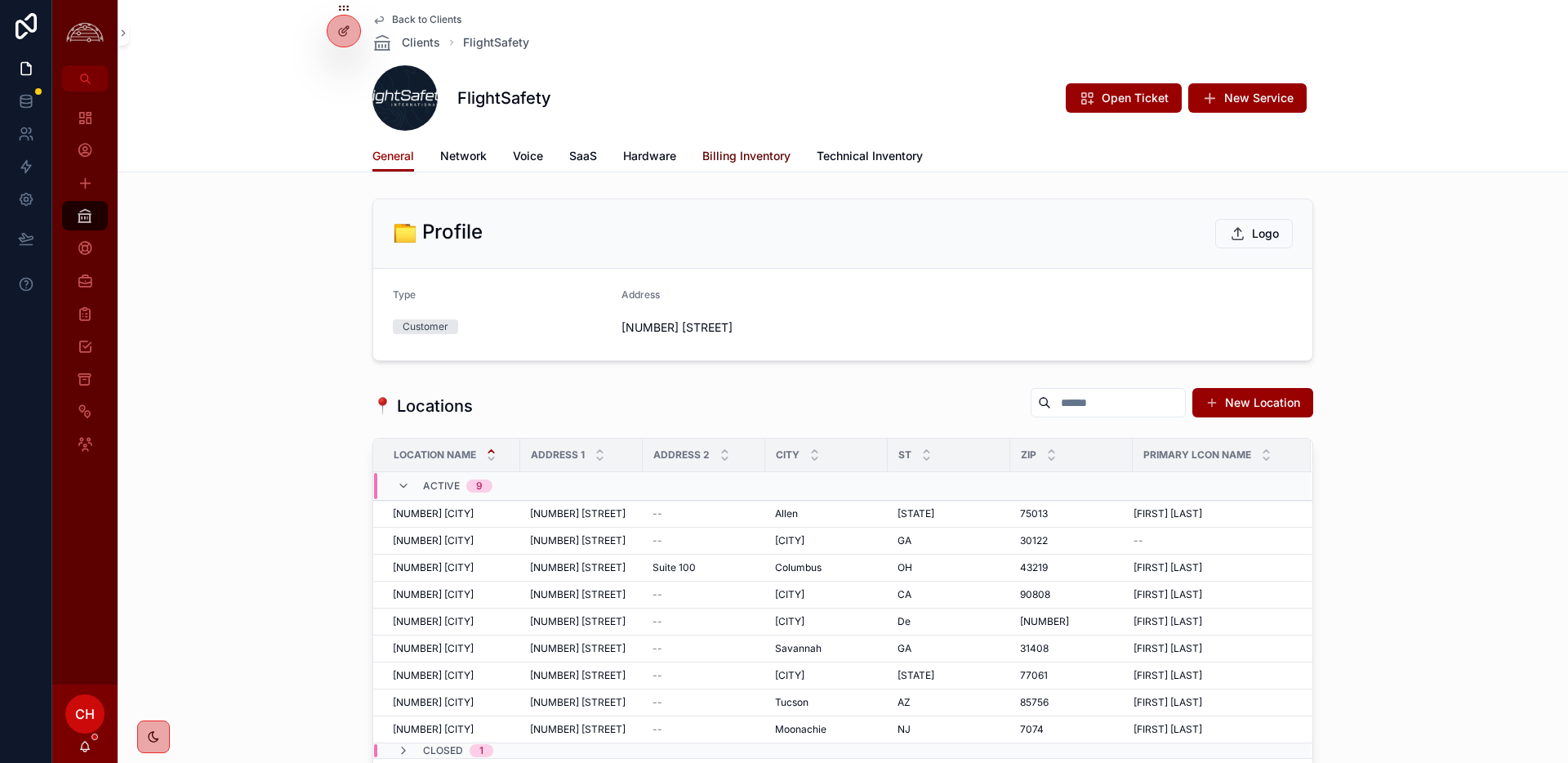 click on "Billing Inventory" at bounding box center (746, 156) 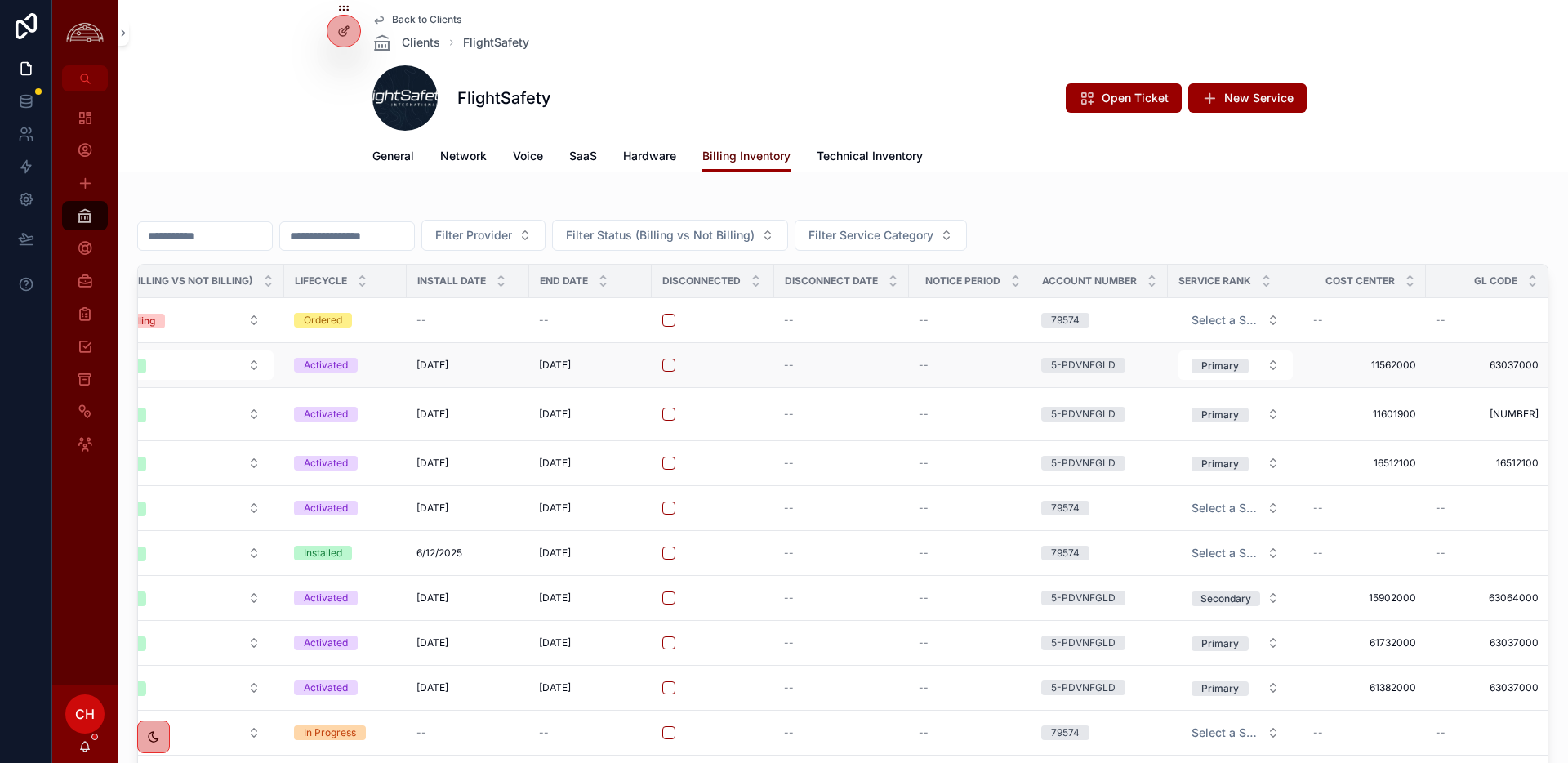scroll, scrollTop: 0, scrollLeft: 1450, axis: horizontal 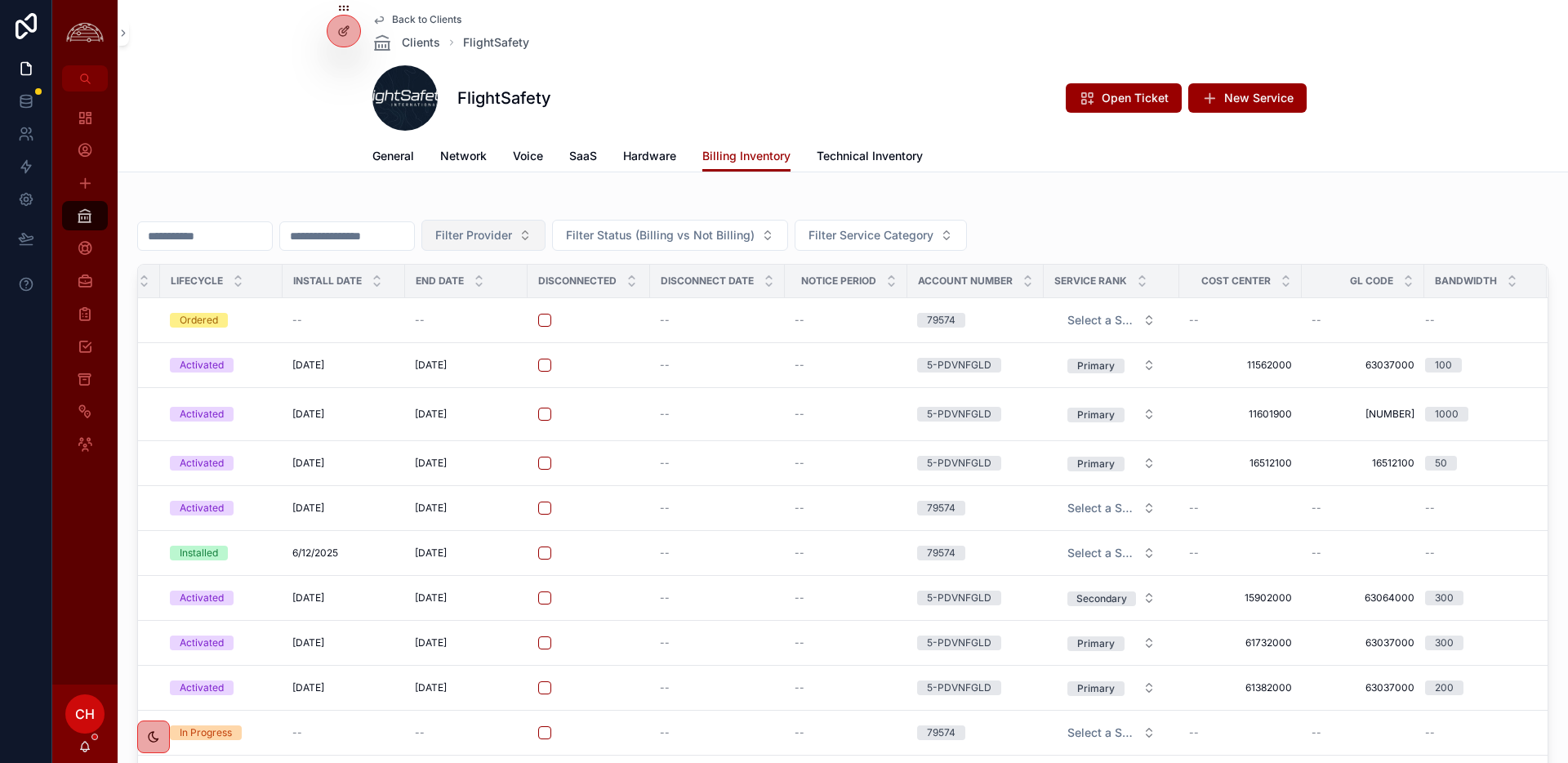 click on "Filter Provider" at bounding box center (483, 235) 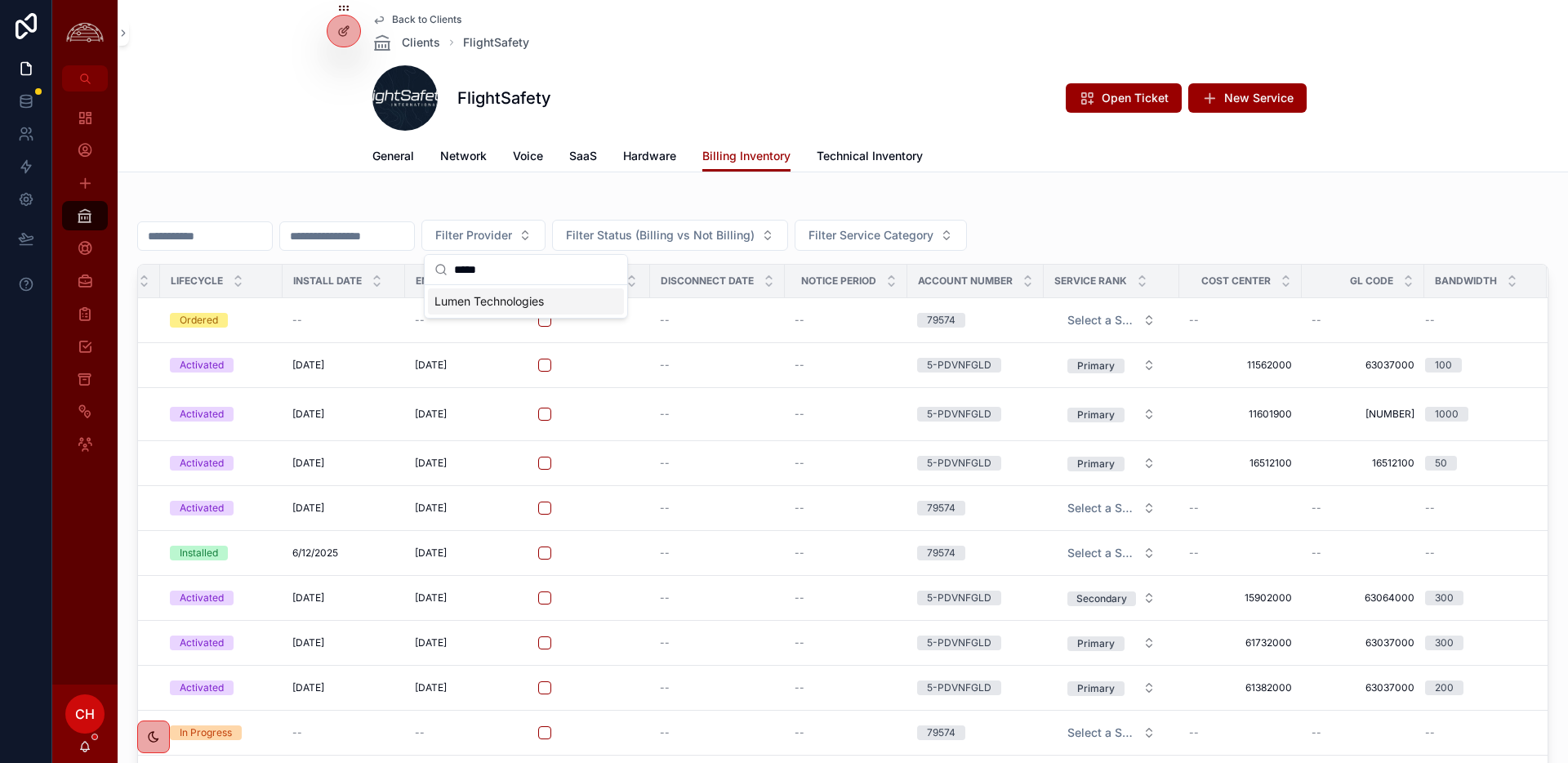 type on "*****" 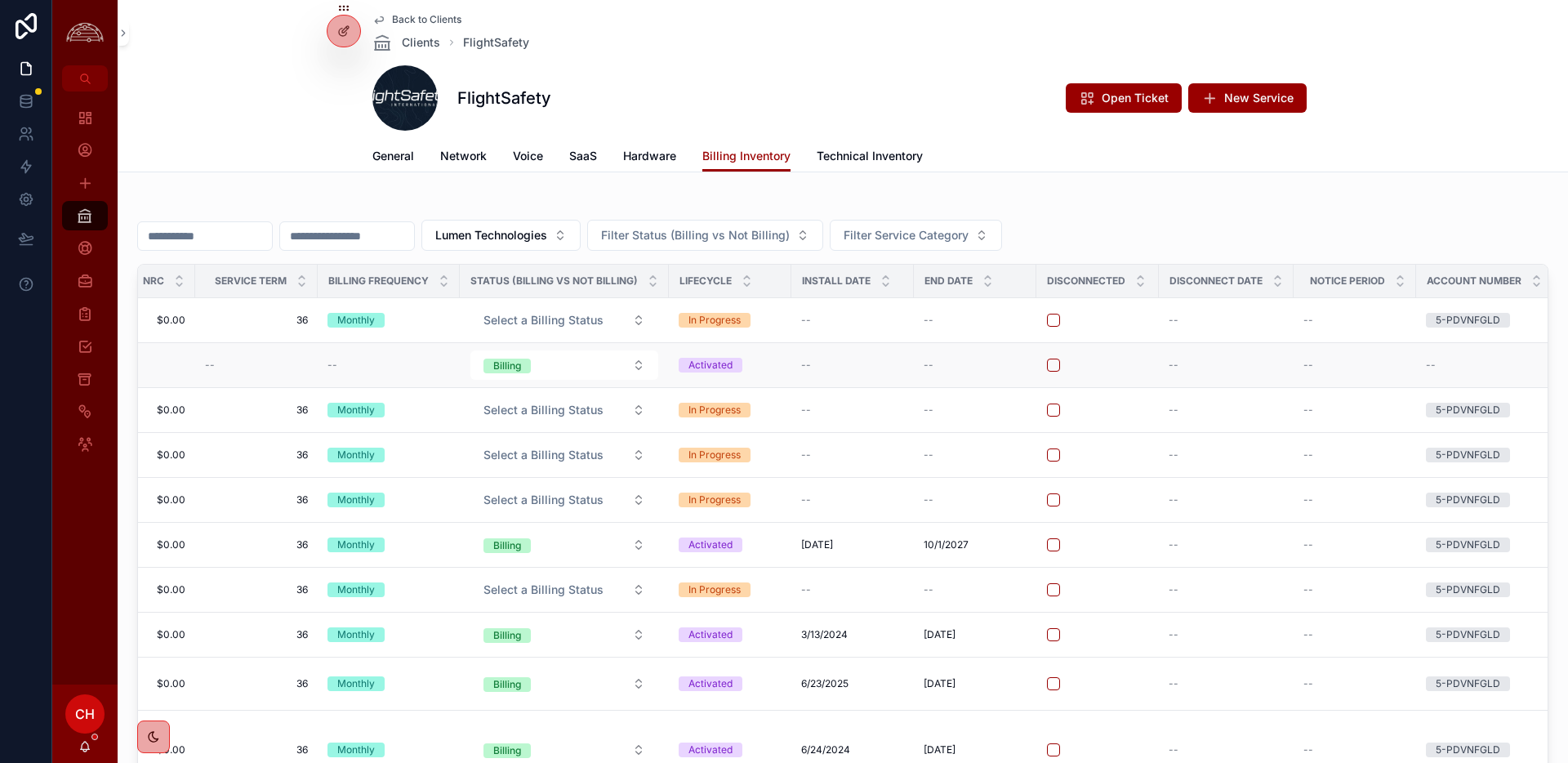 scroll, scrollTop: 0, scrollLeft: 958, axis: horizontal 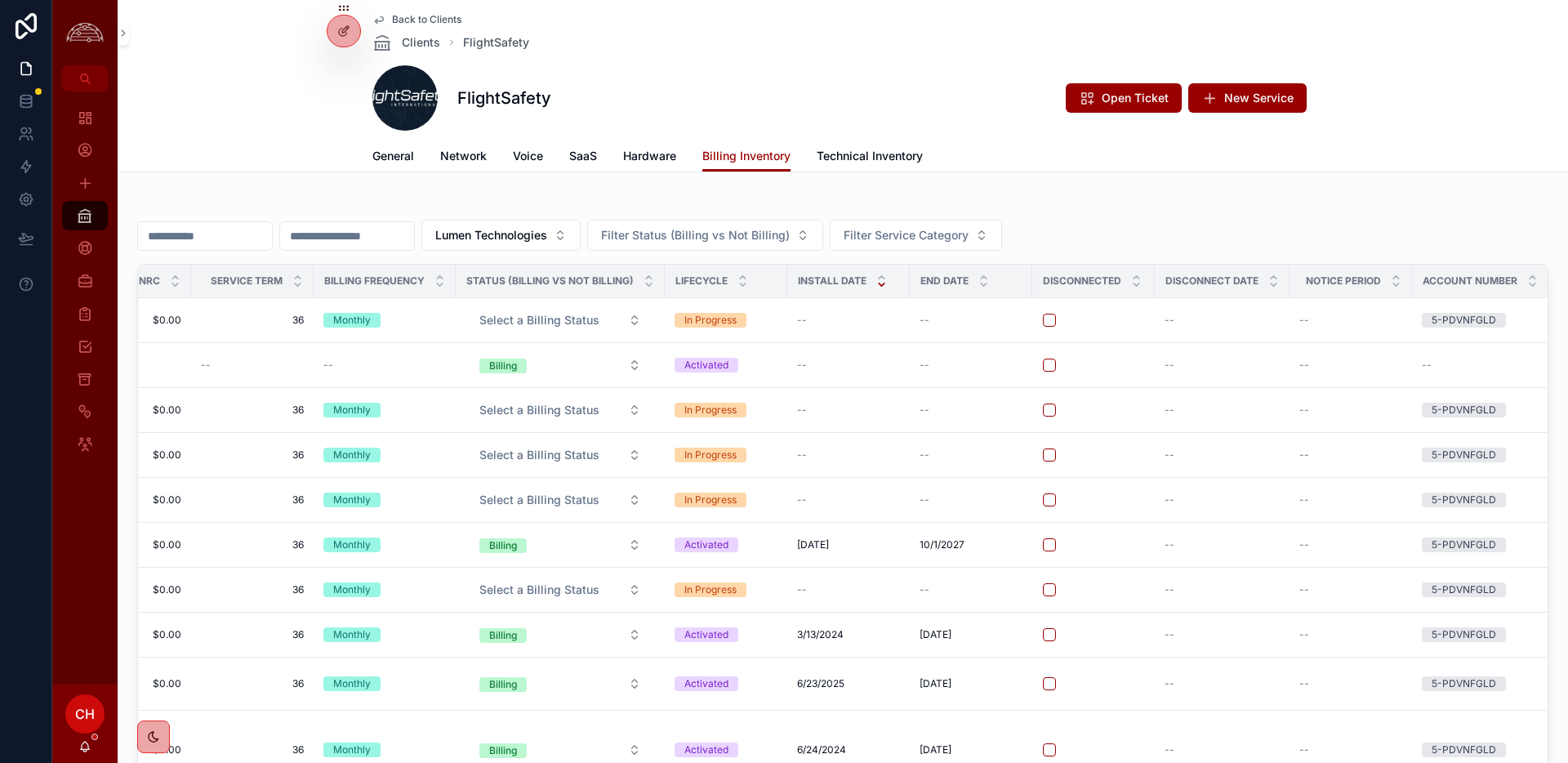 click 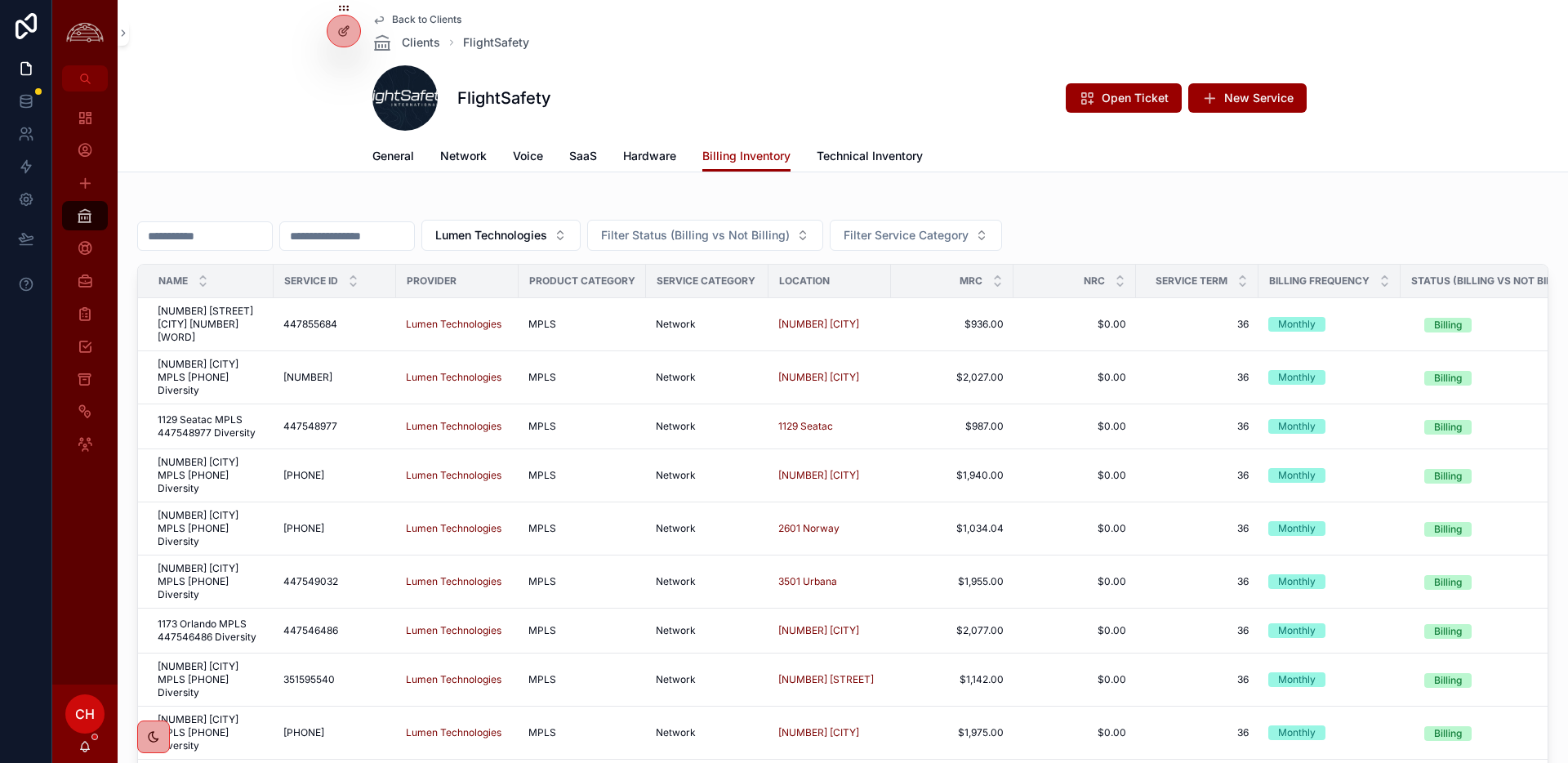 scroll, scrollTop: 1, scrollLeft: 0, axis: vertical 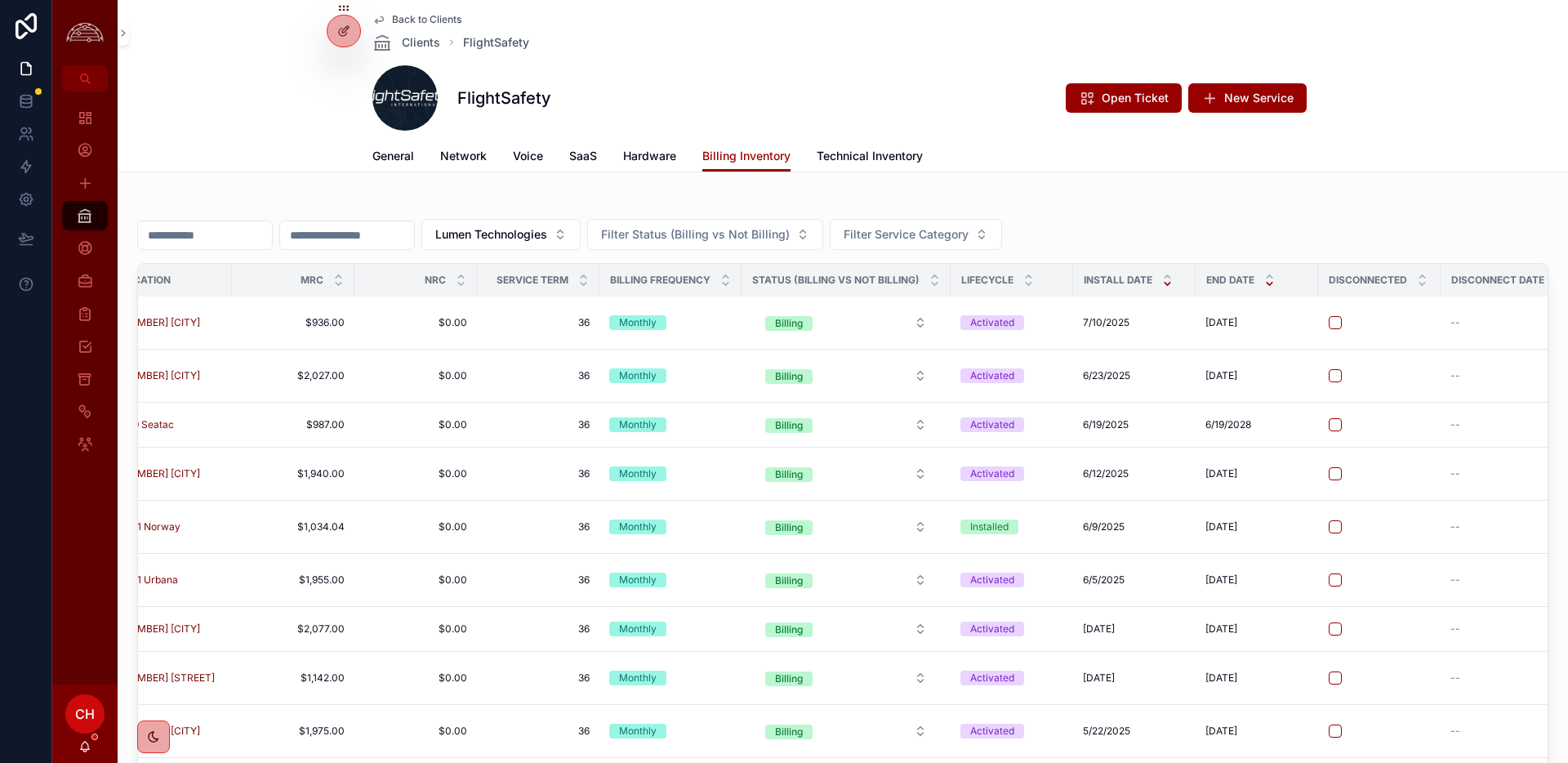click 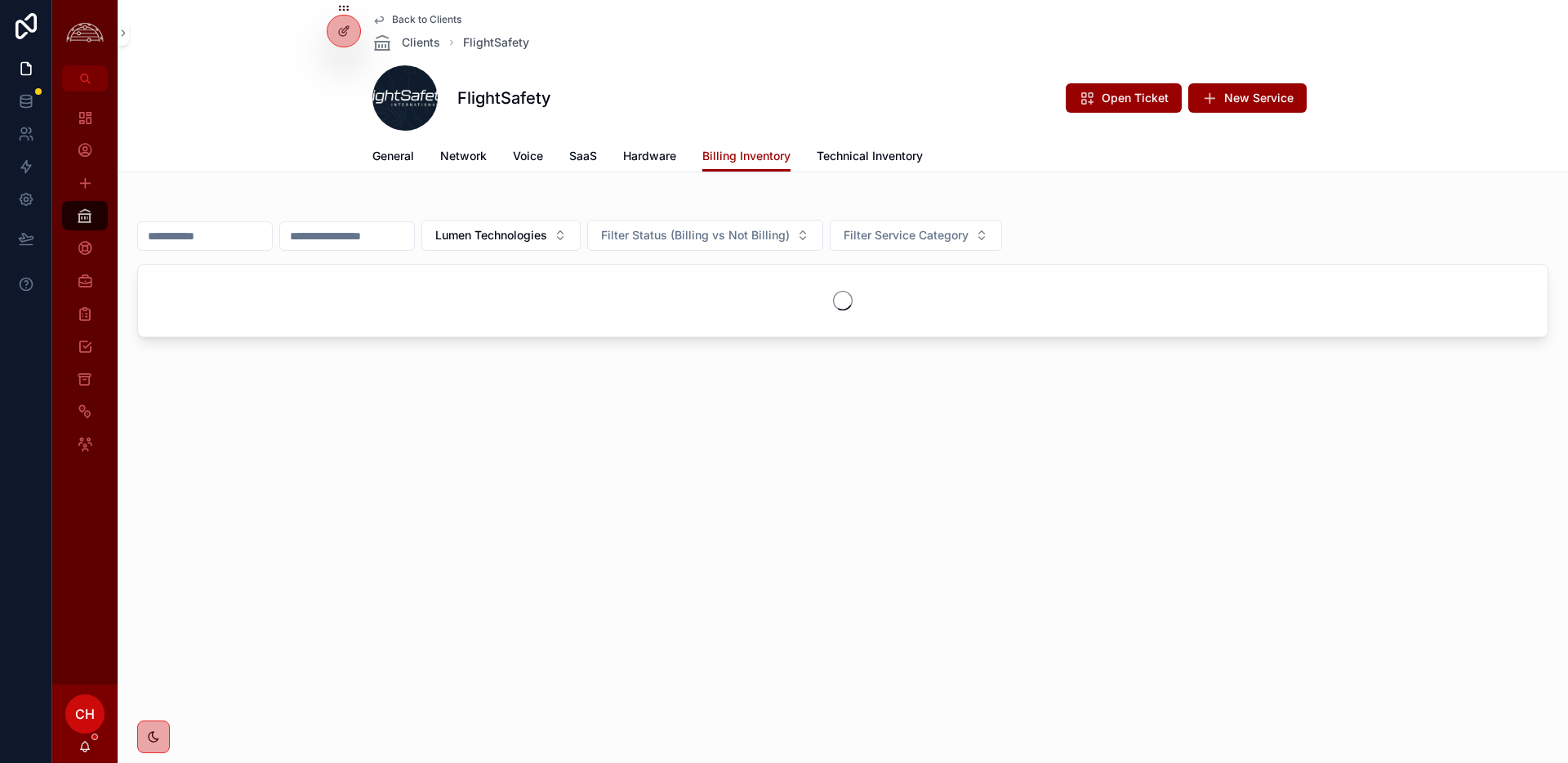scroll, scrollTop: 0, scrollLeft: 0, axis: both 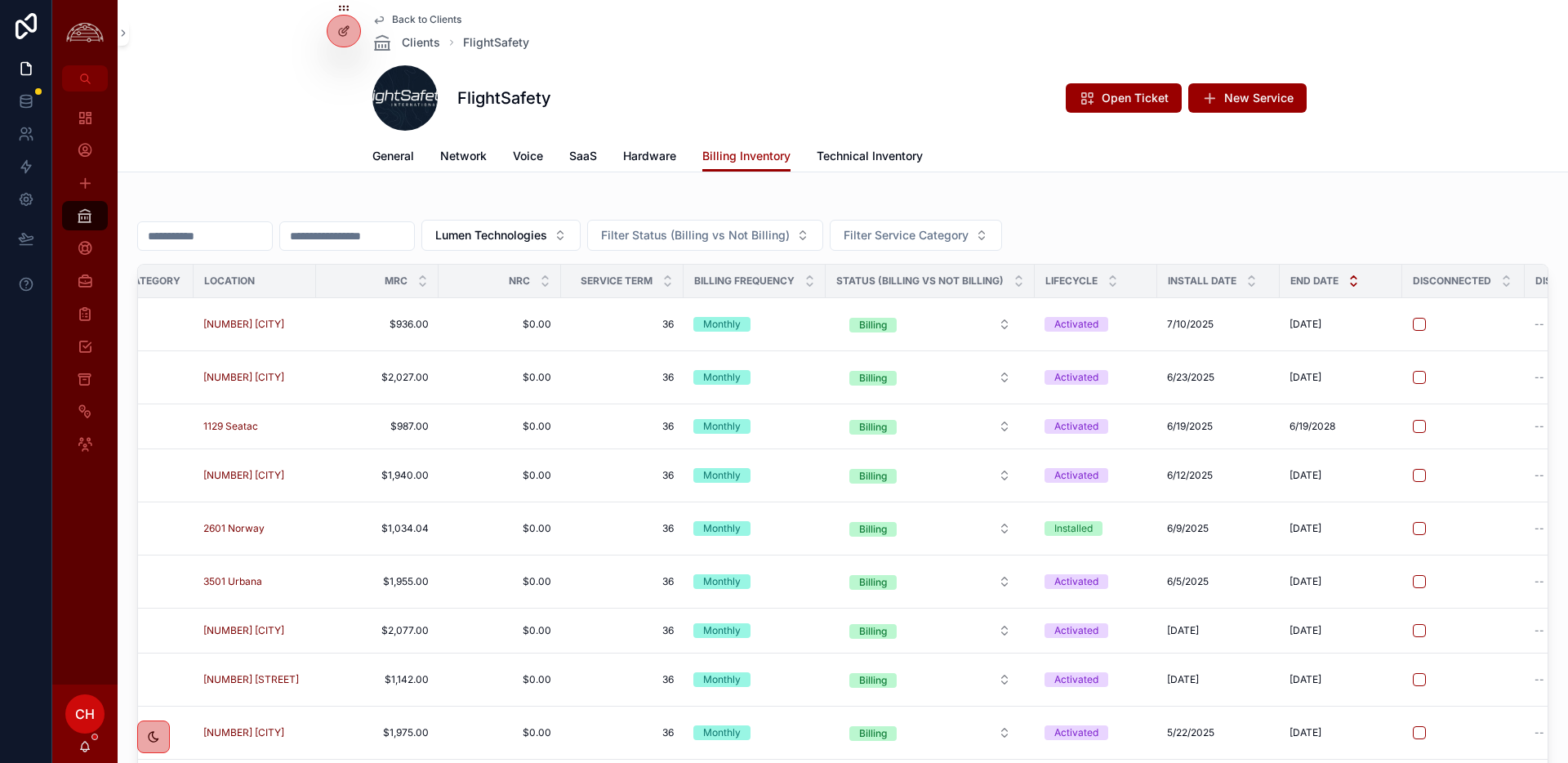 click 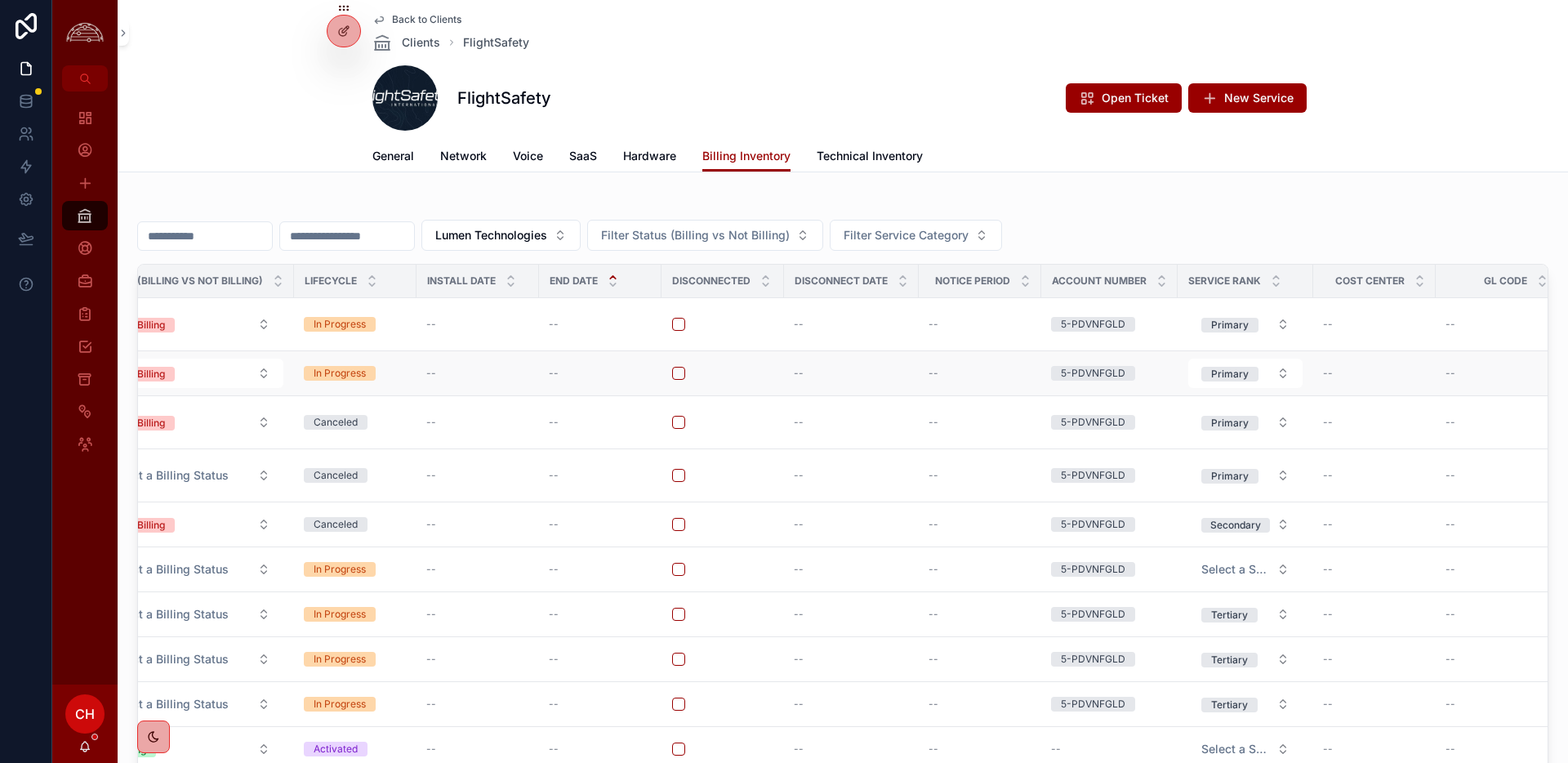 scroll, scrollTop: 0, scrollLeft: 1450, axis: horizontal 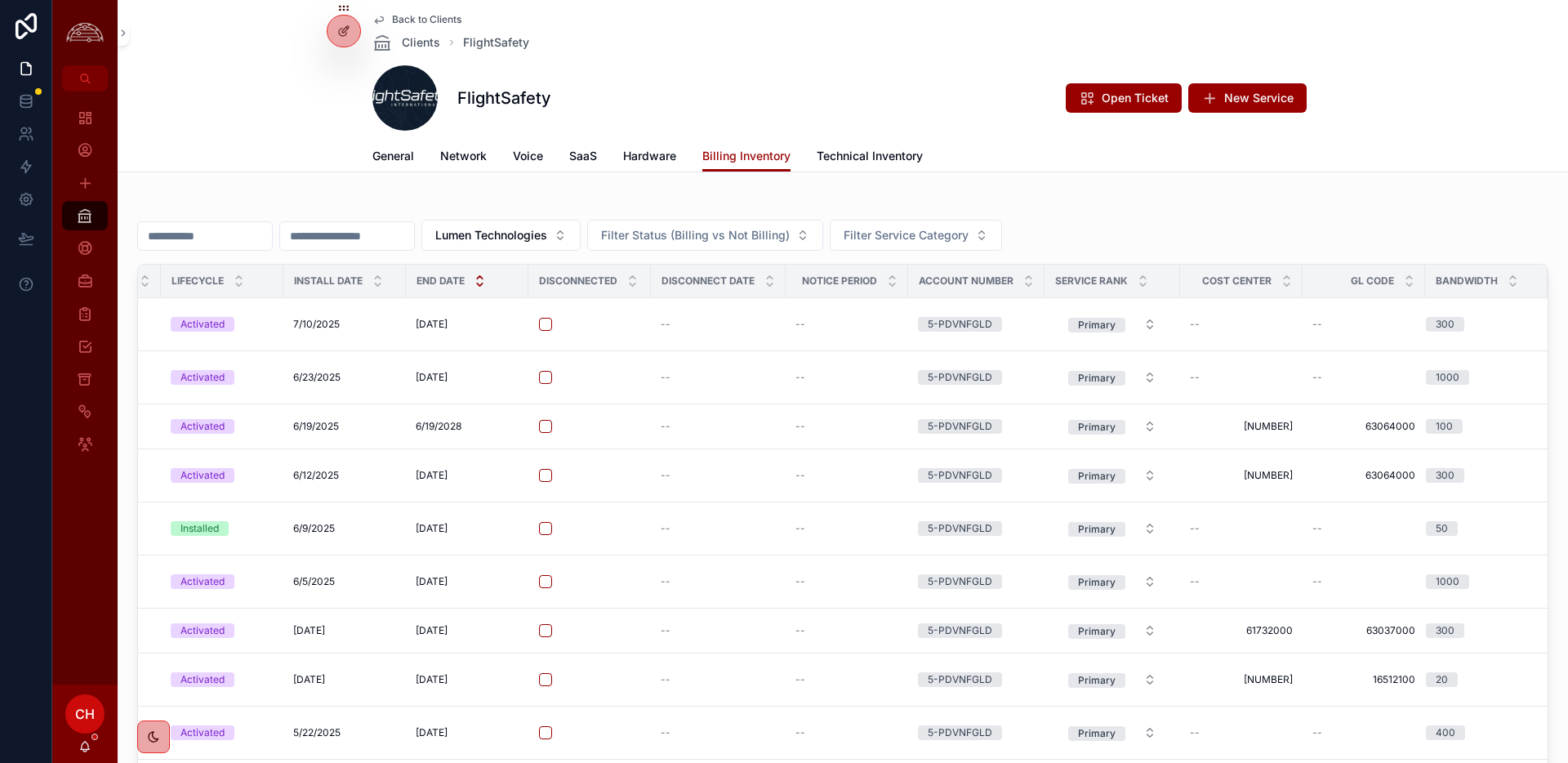 click 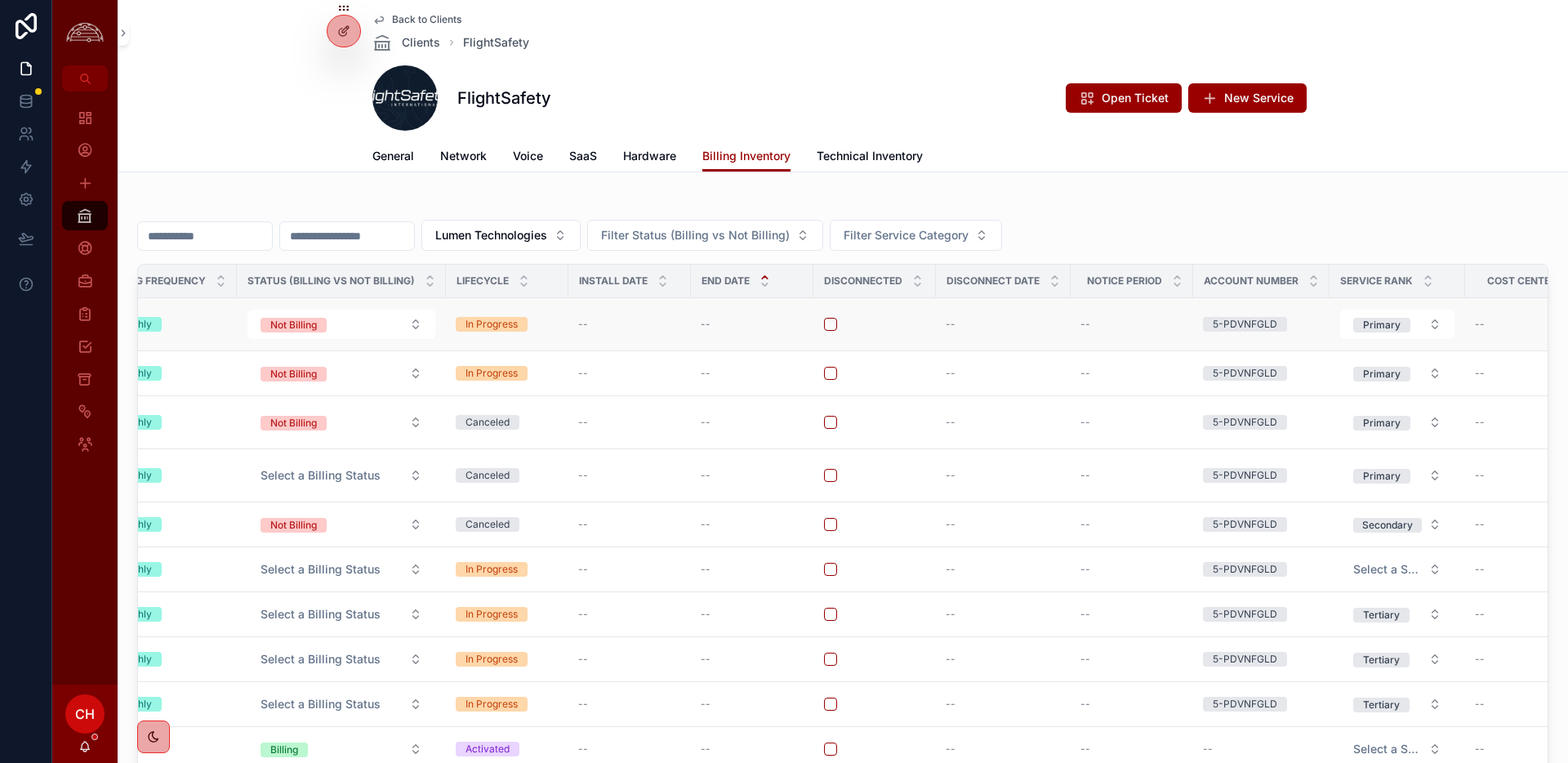 scroll, scrollTop: 0, scrollLeft: 1160, axis: horizontal 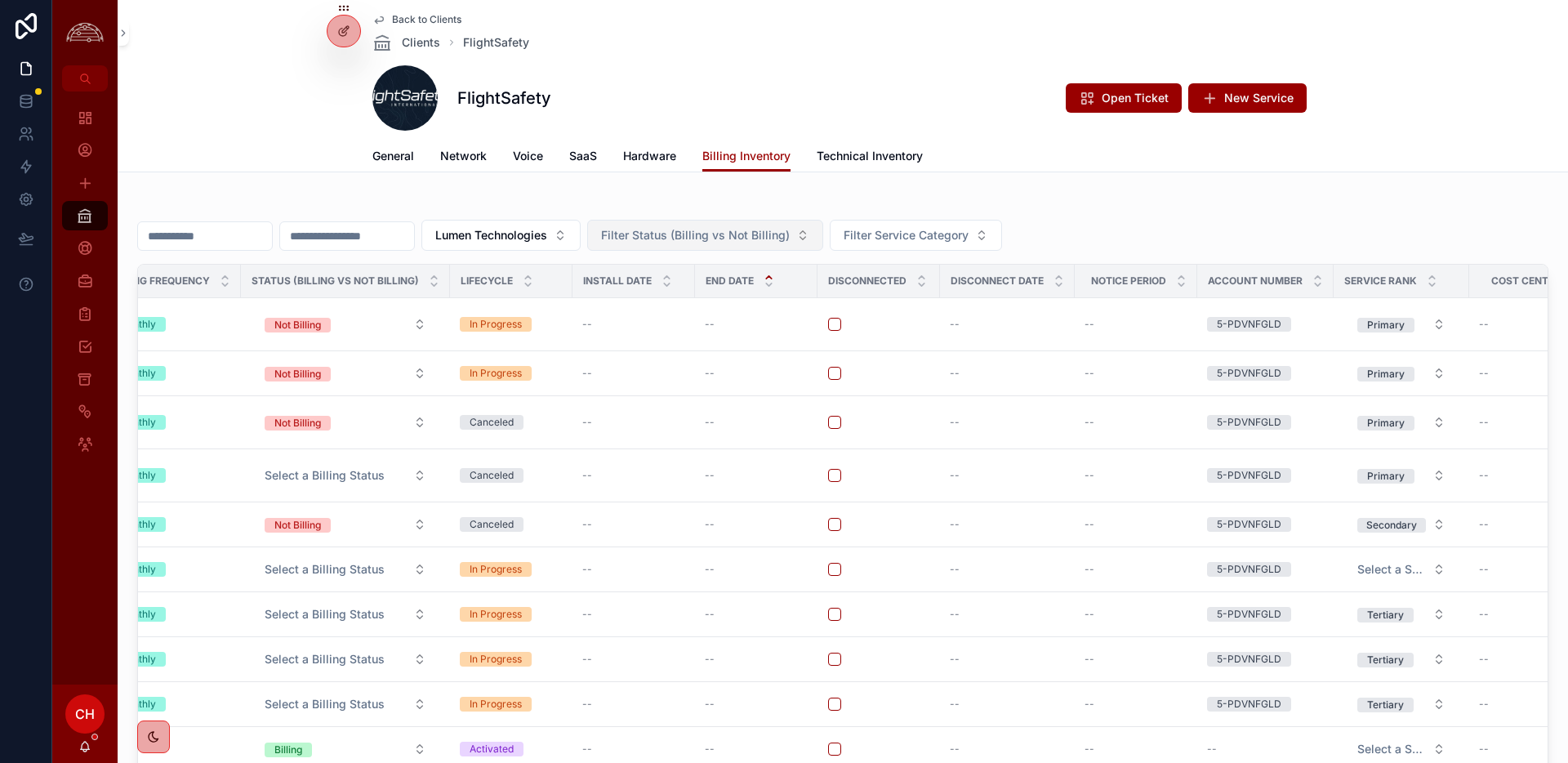 click on "Filter Status (Billing vs Not Billing)" at bounding box center (705, 235) 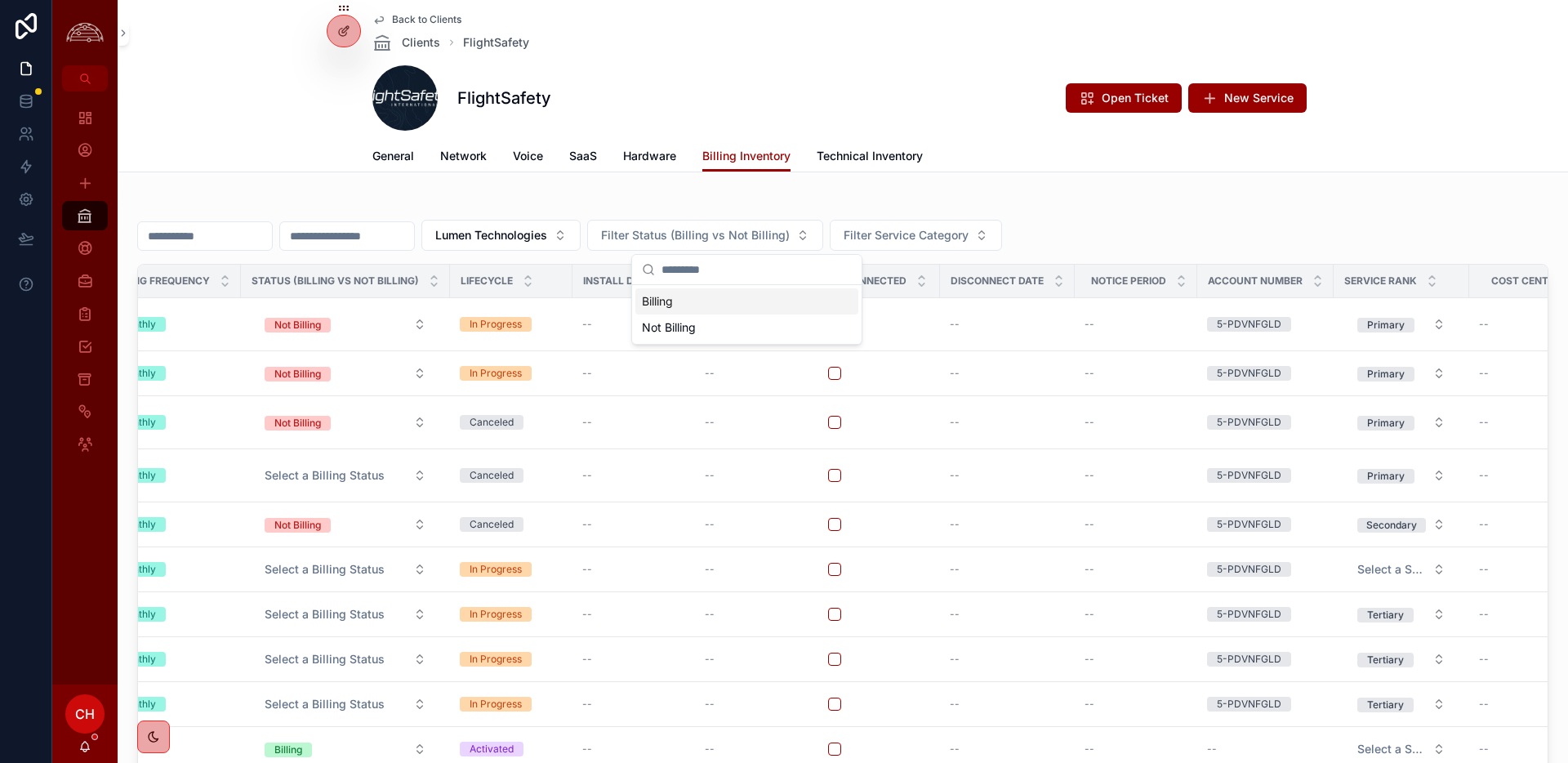 click on "Billing" at bounding box center (746, 301) 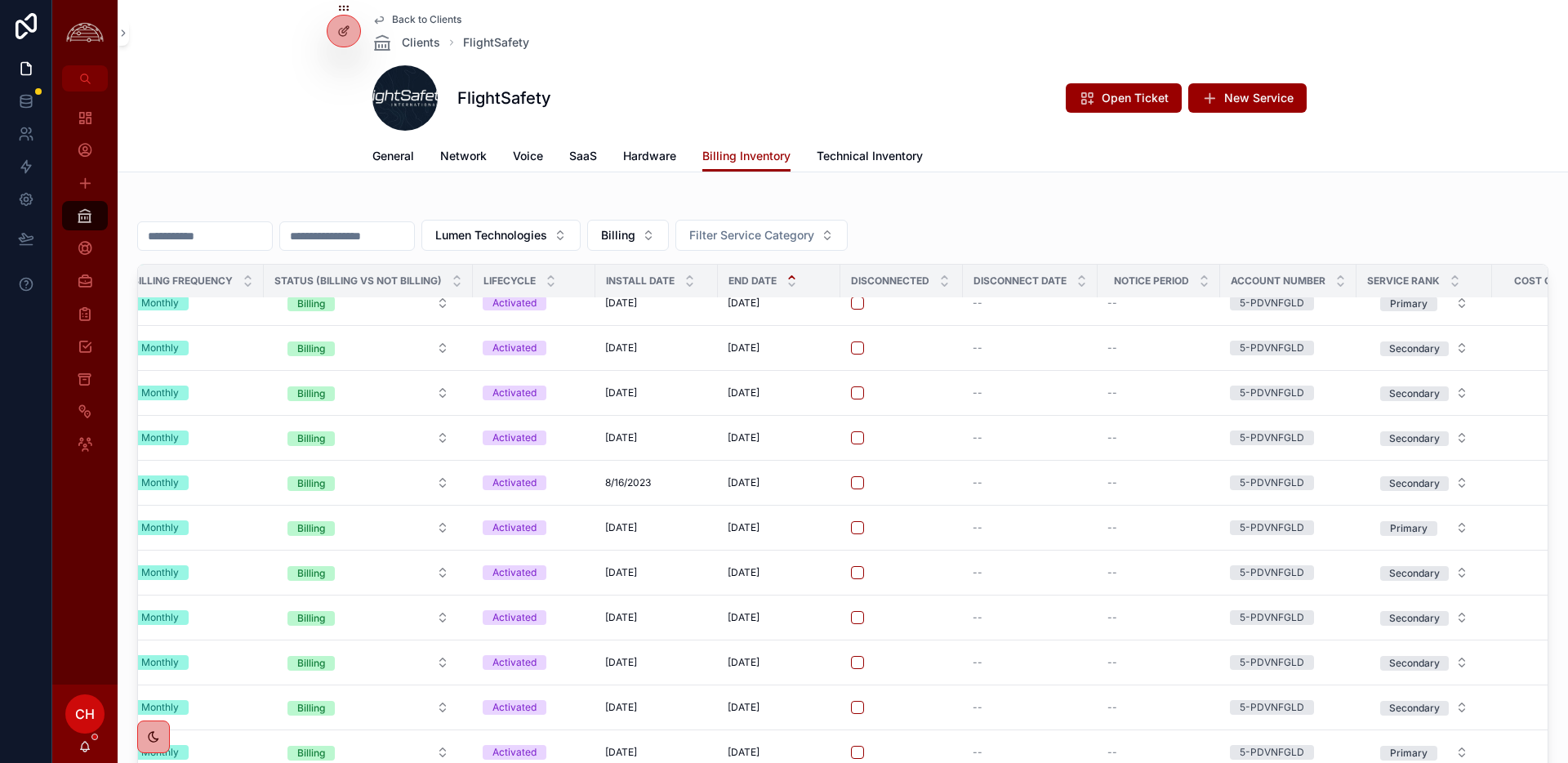 scroll, scrollTop: 0, scrollLeft: 1137, axis: horizontal 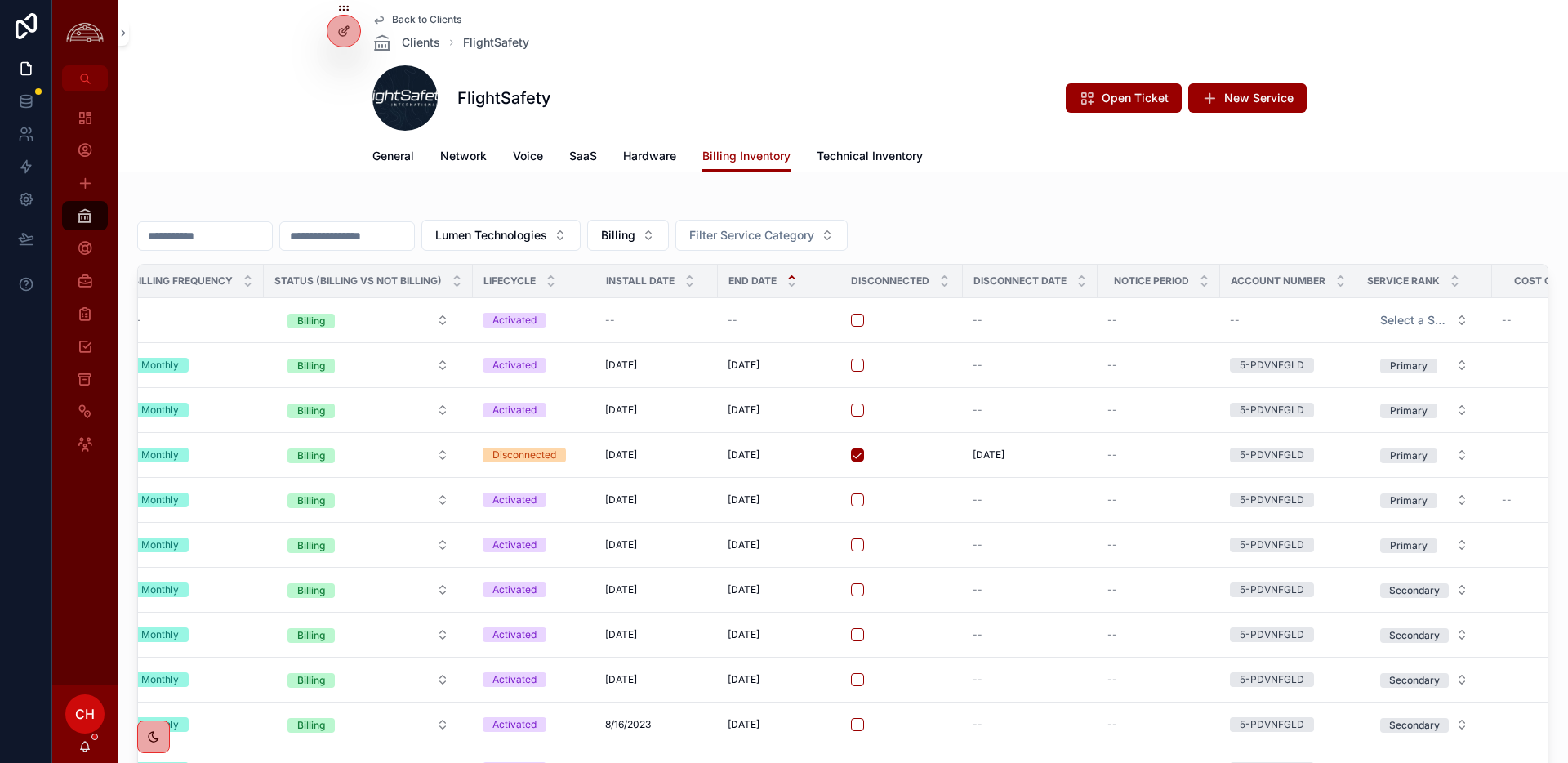 click at bounding box center (205, 236) 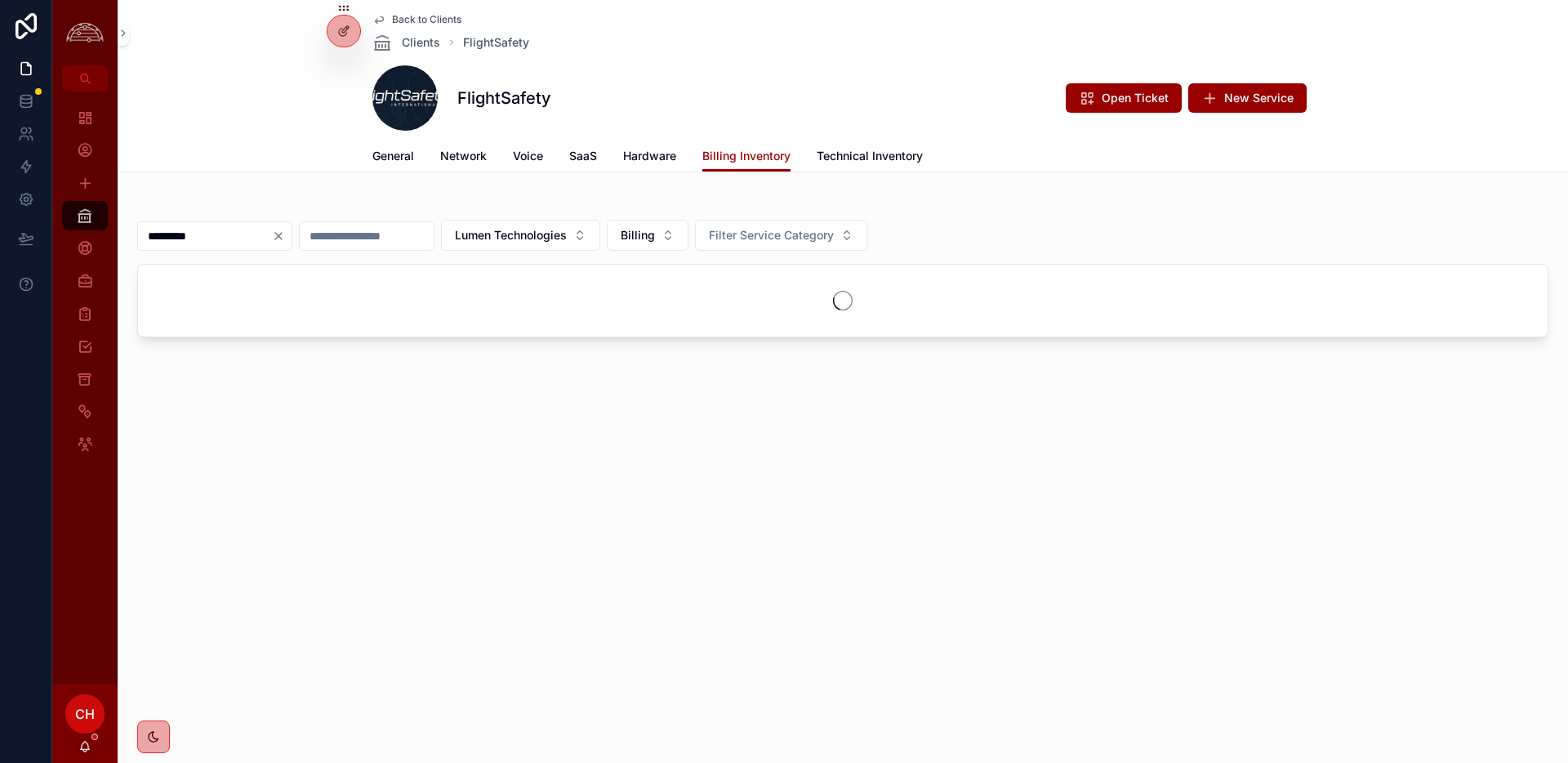 type on "*********" 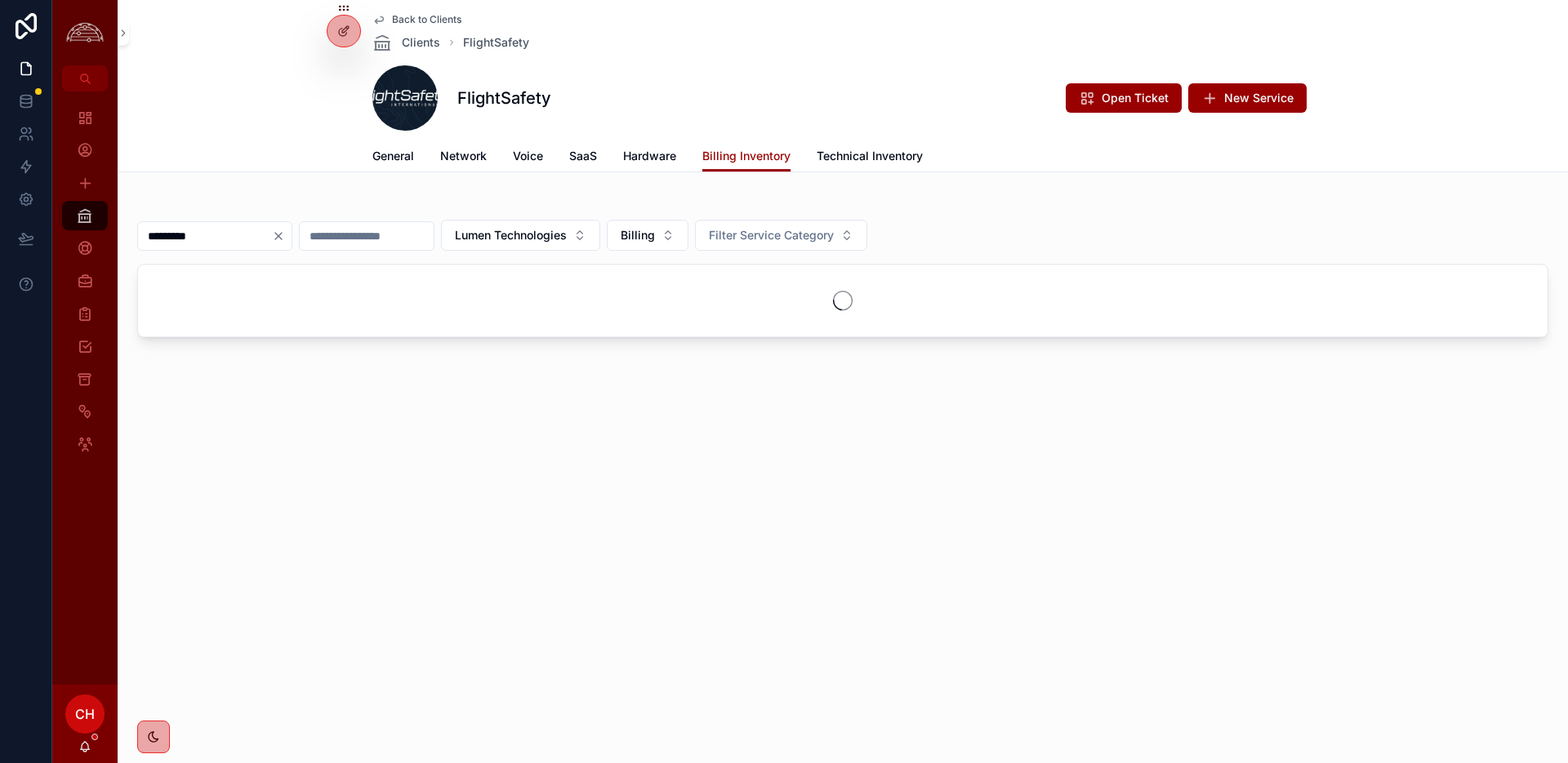 drag, startPoint x: 299, startPoint y: 238, endPoint x: 328, endPoint y: 239, distance: 29.01724 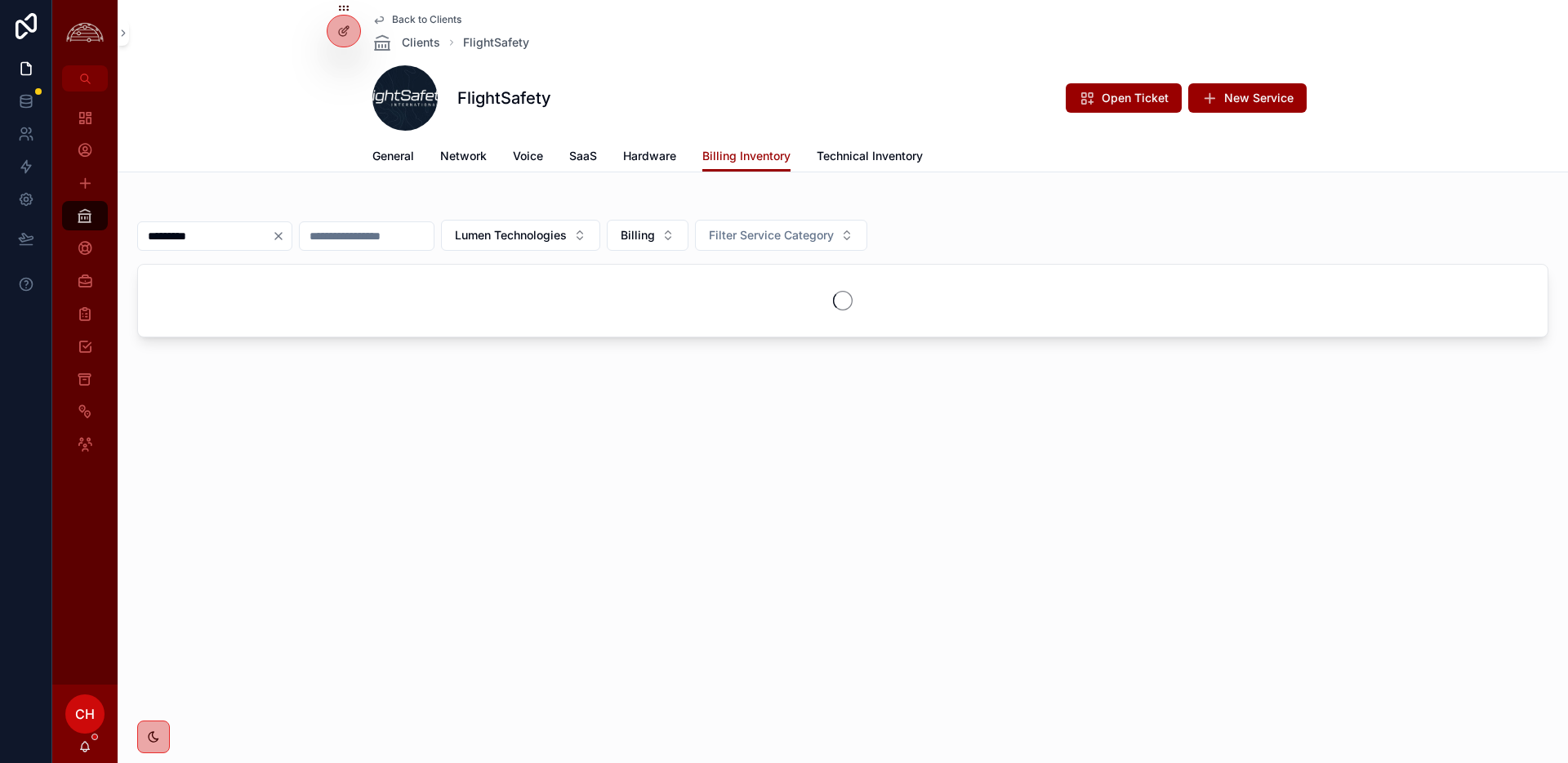 click 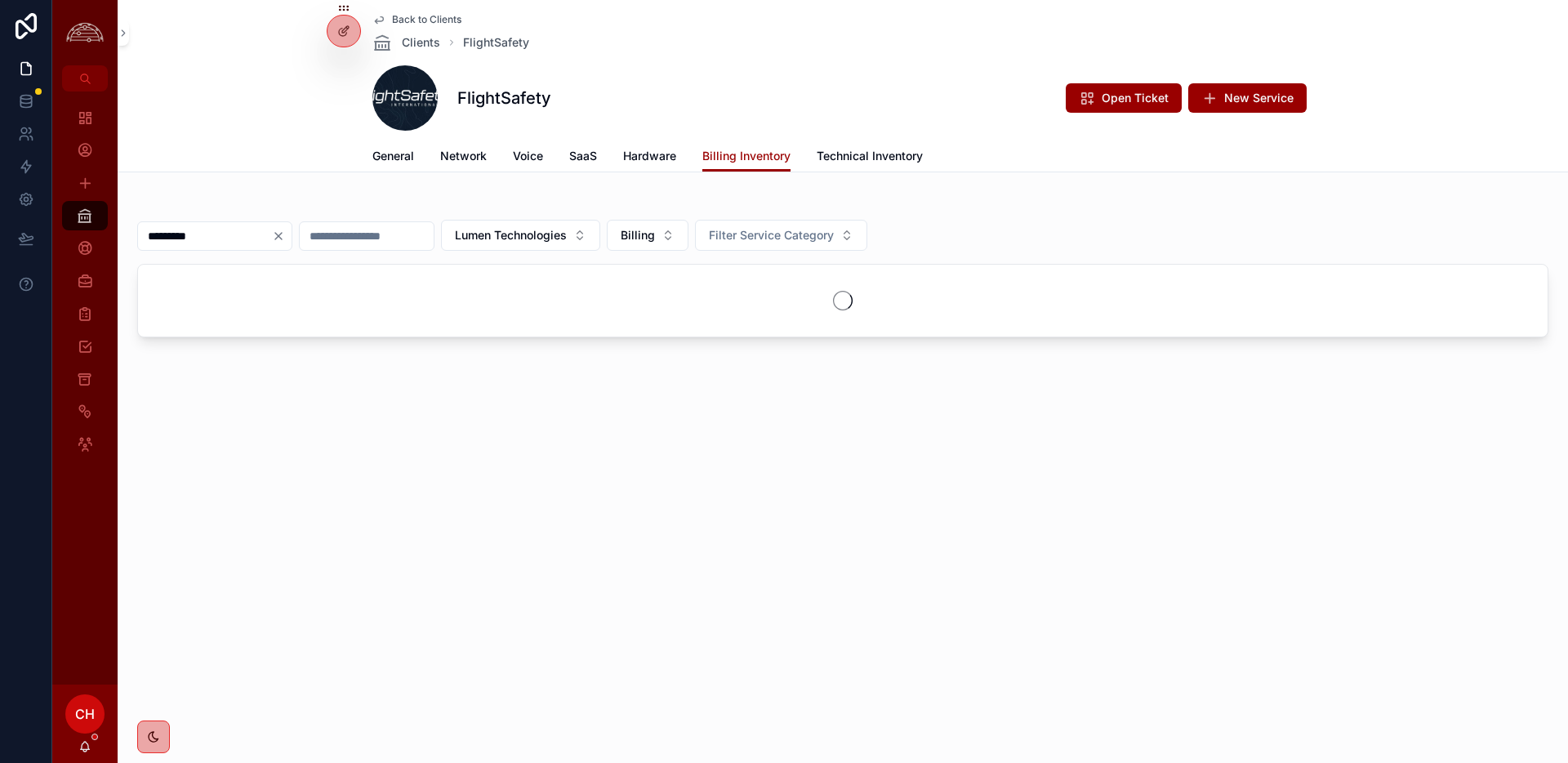 type 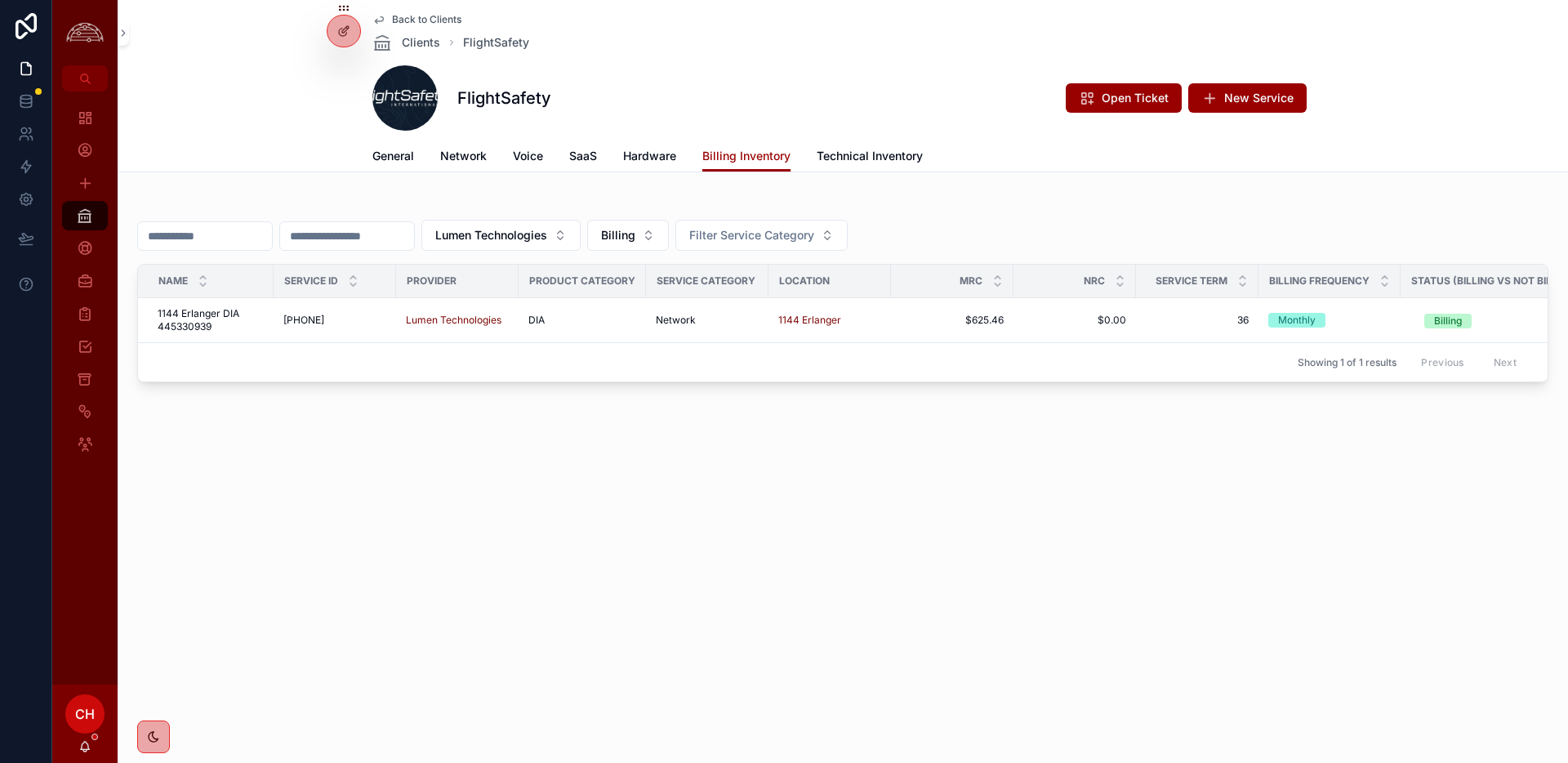 click at bounding box center [347, 236] 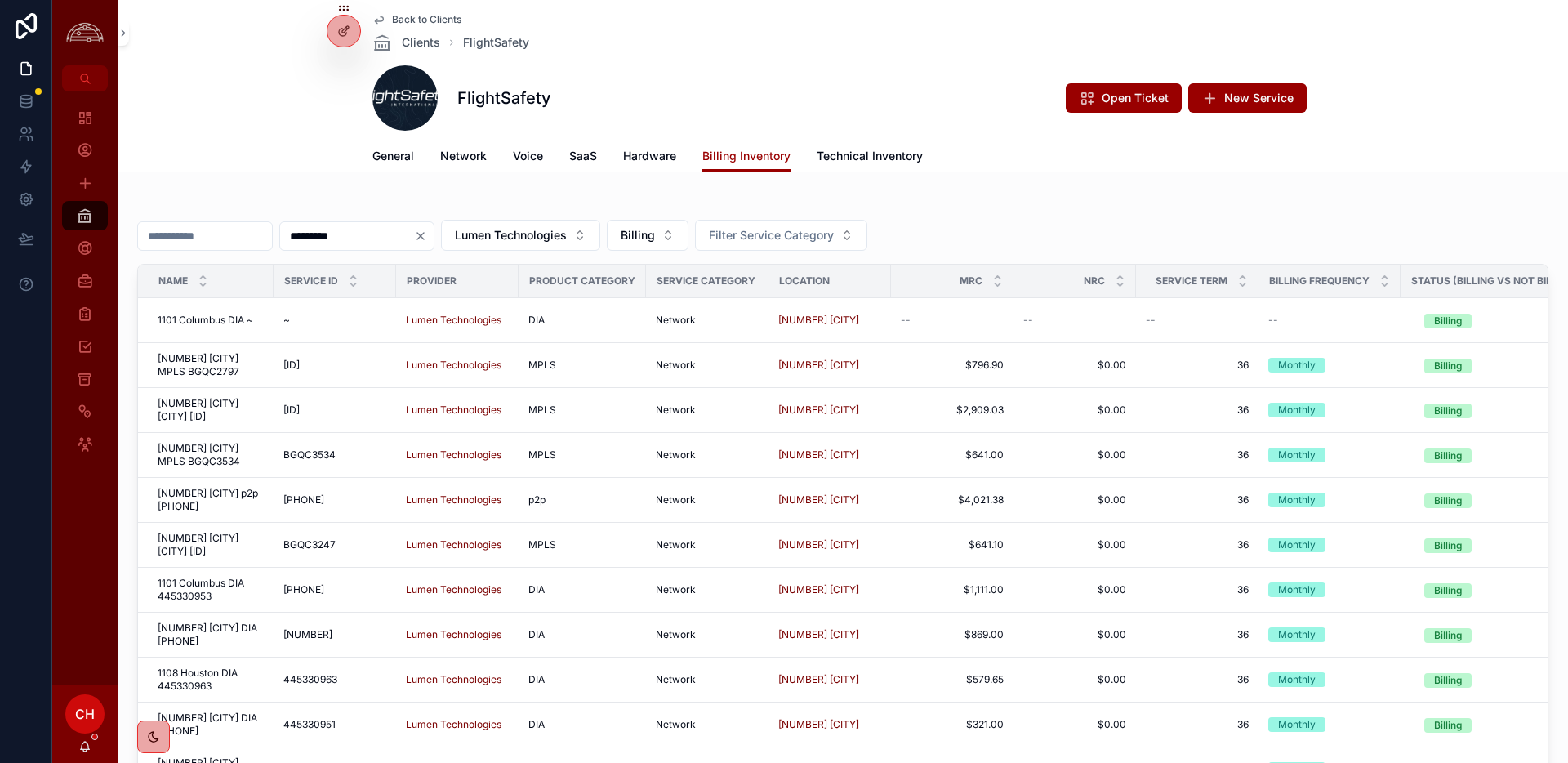 type on "*********" 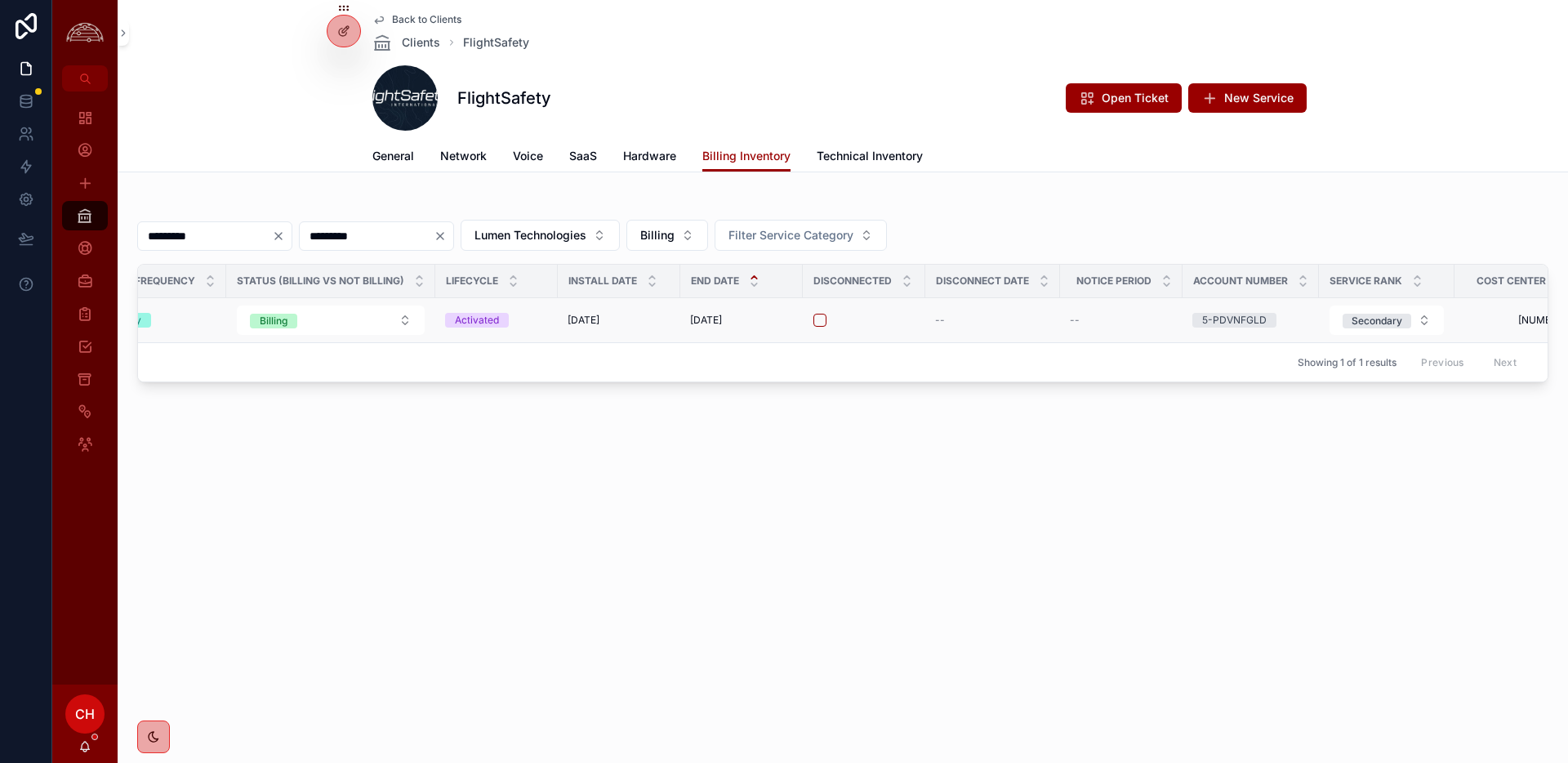 scroll, scrollTop: 0, scrollLeft: 1177, axis: horizontal 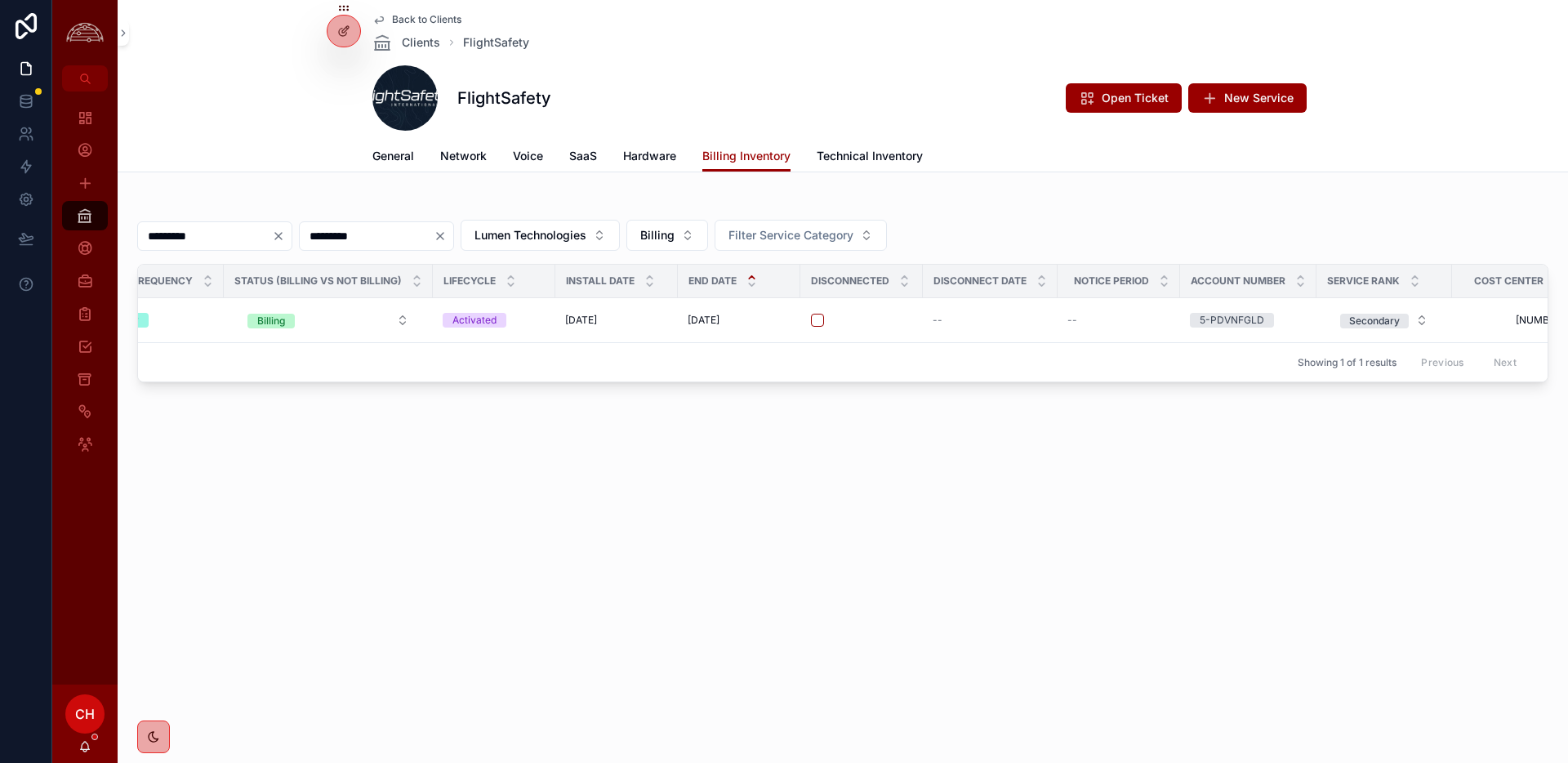type on "*********" 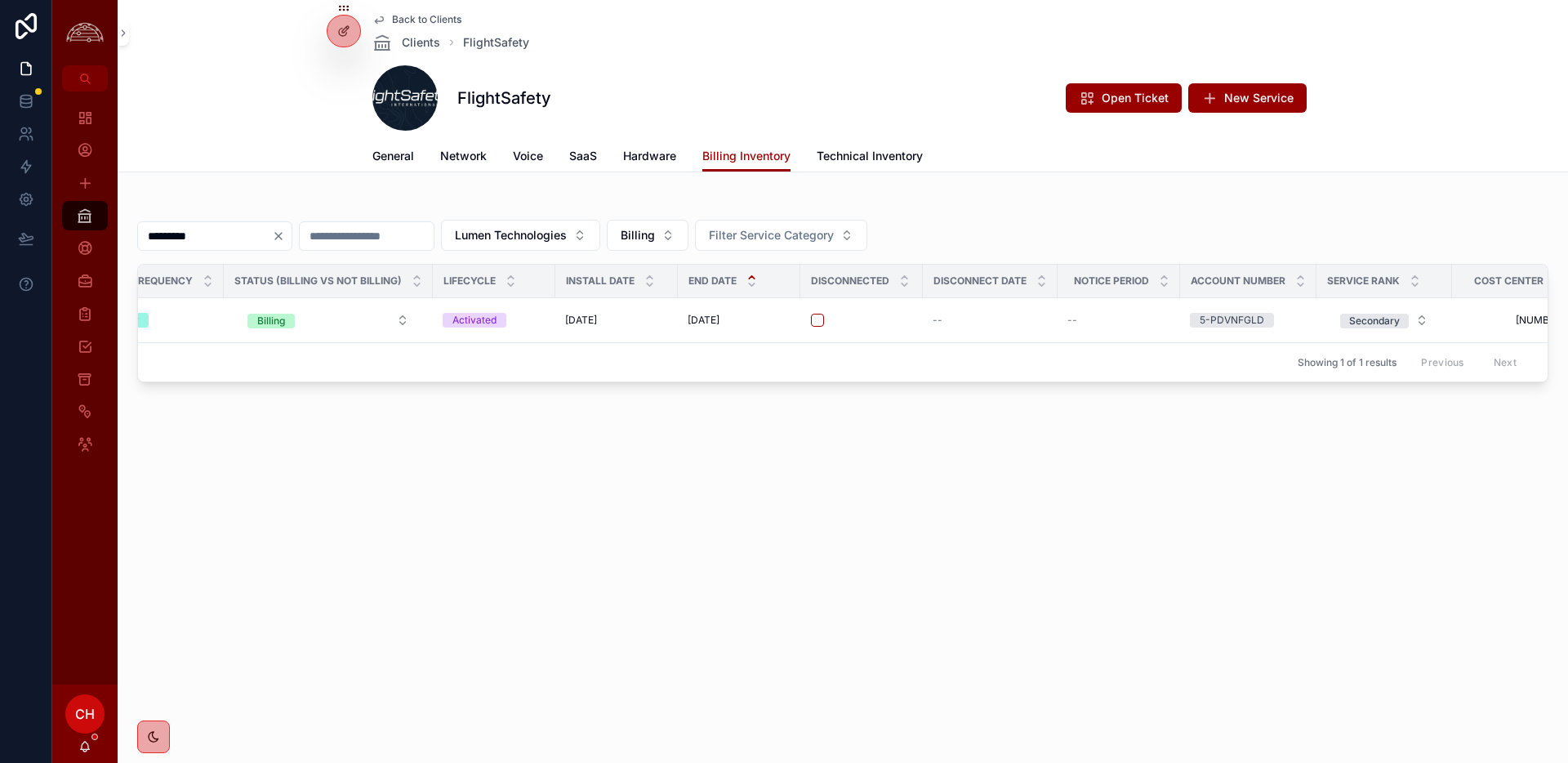click 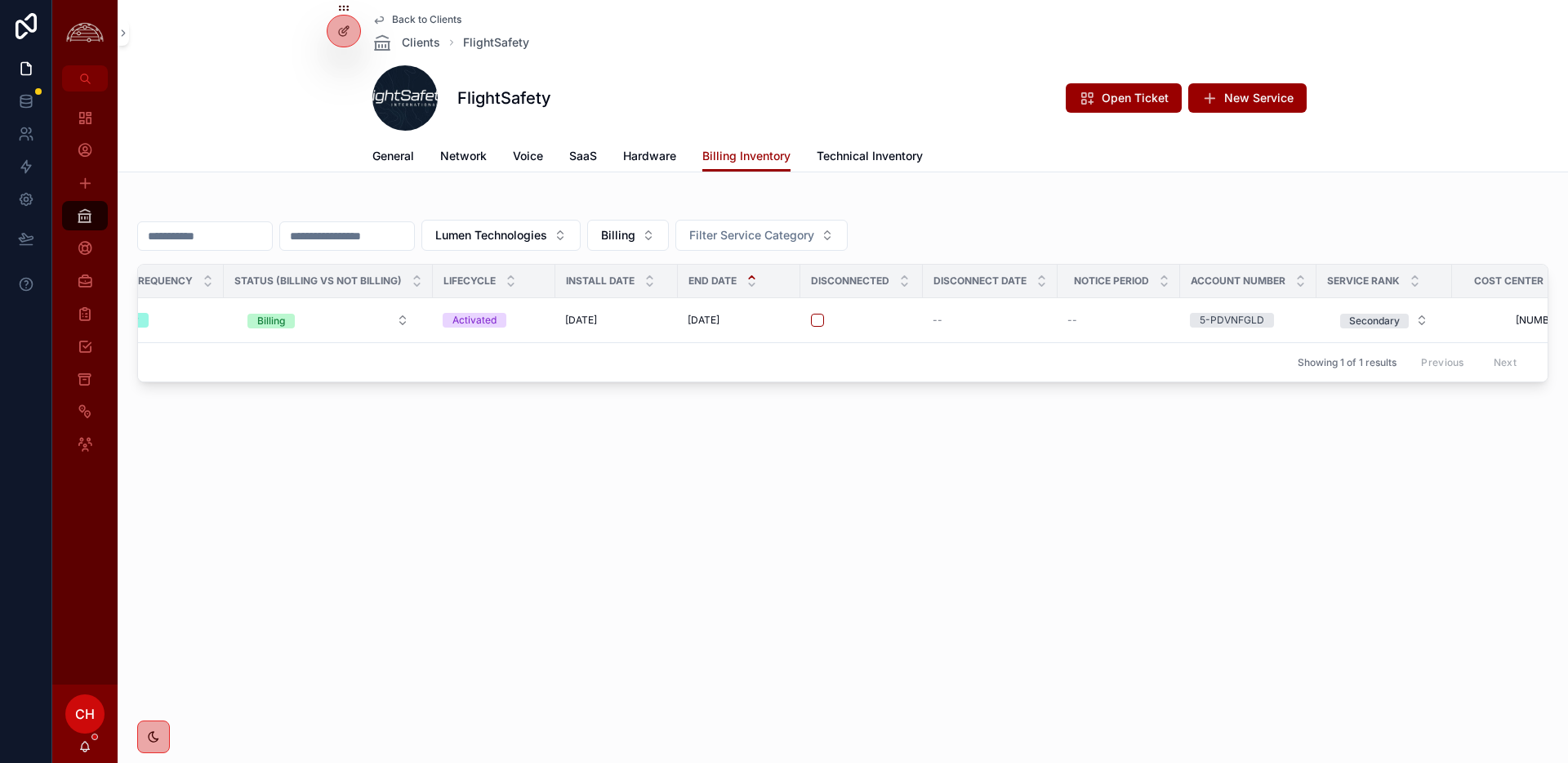 click at bounding box center [347, 236] 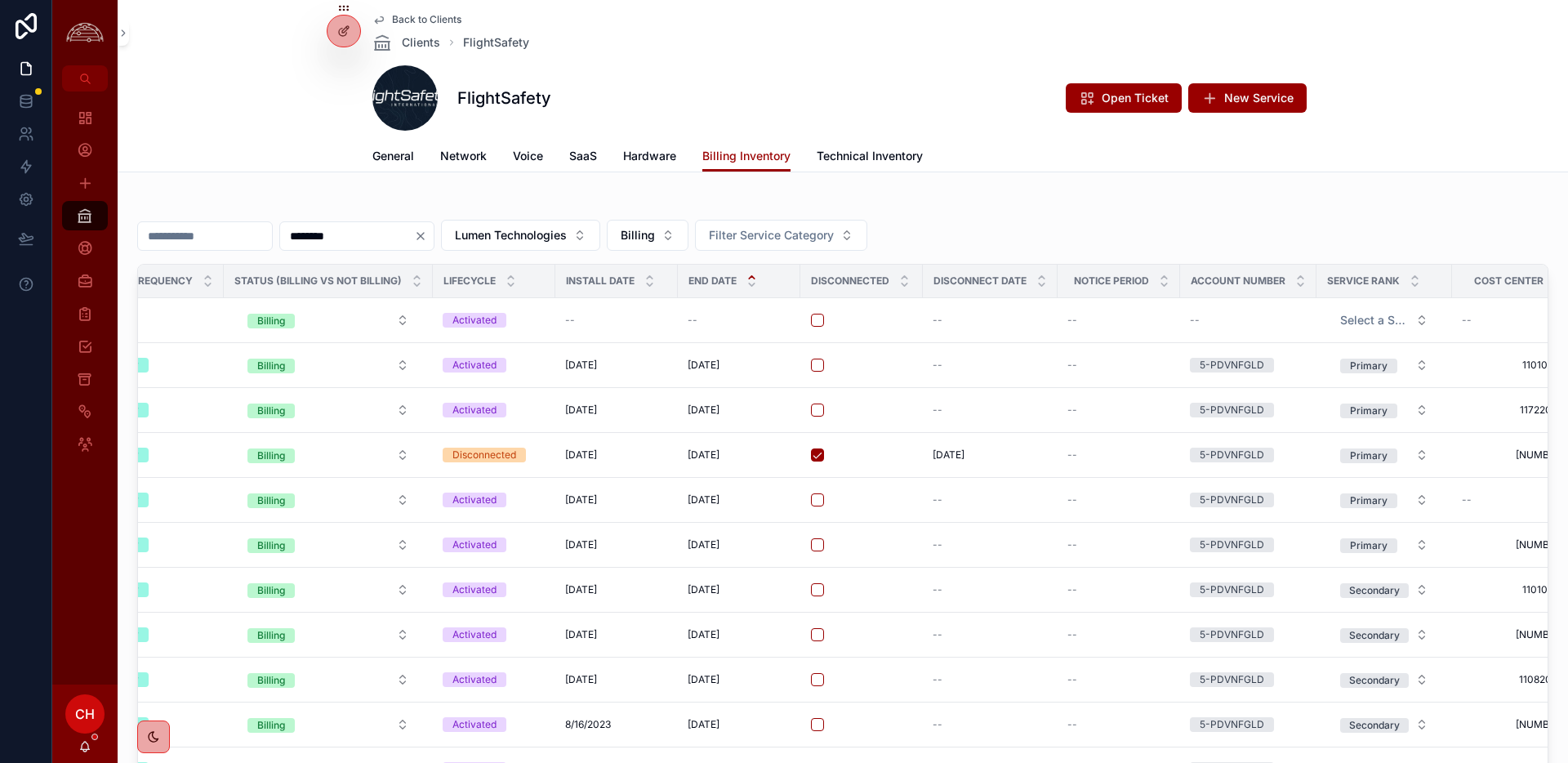 type on "********" 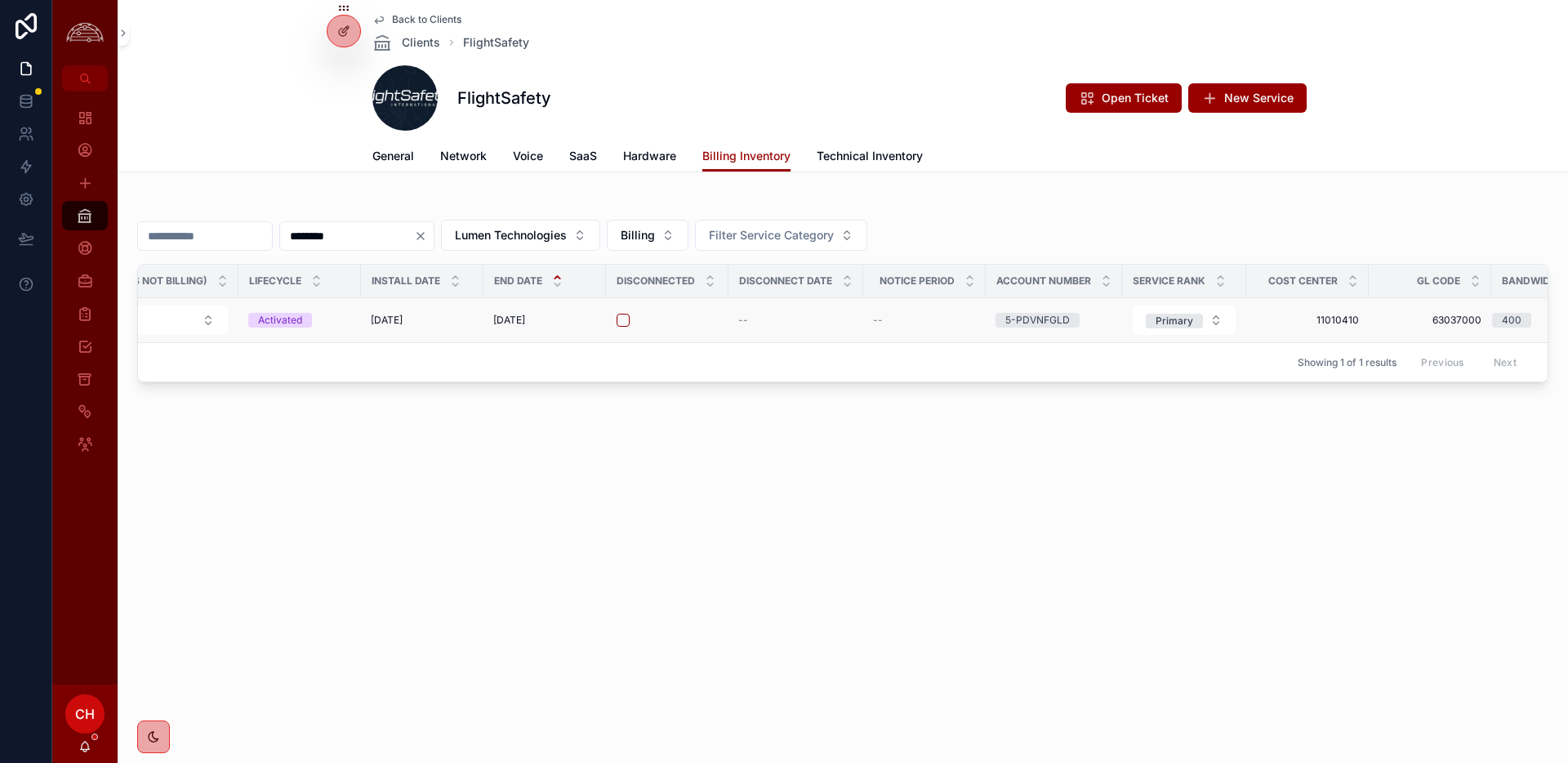scroll, scrollTop: 0, scrollLeft: 1437, axis: horizontal 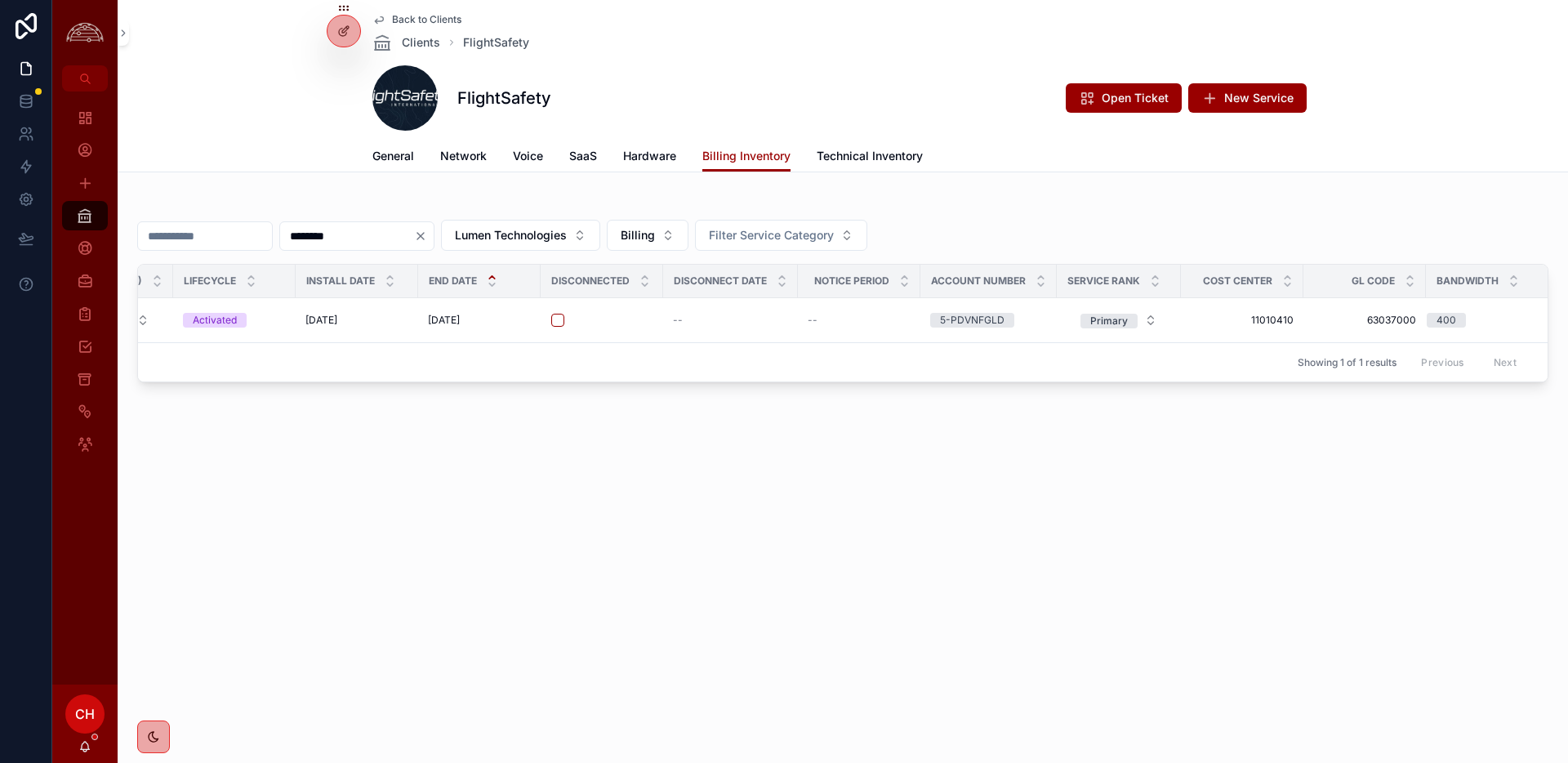 click 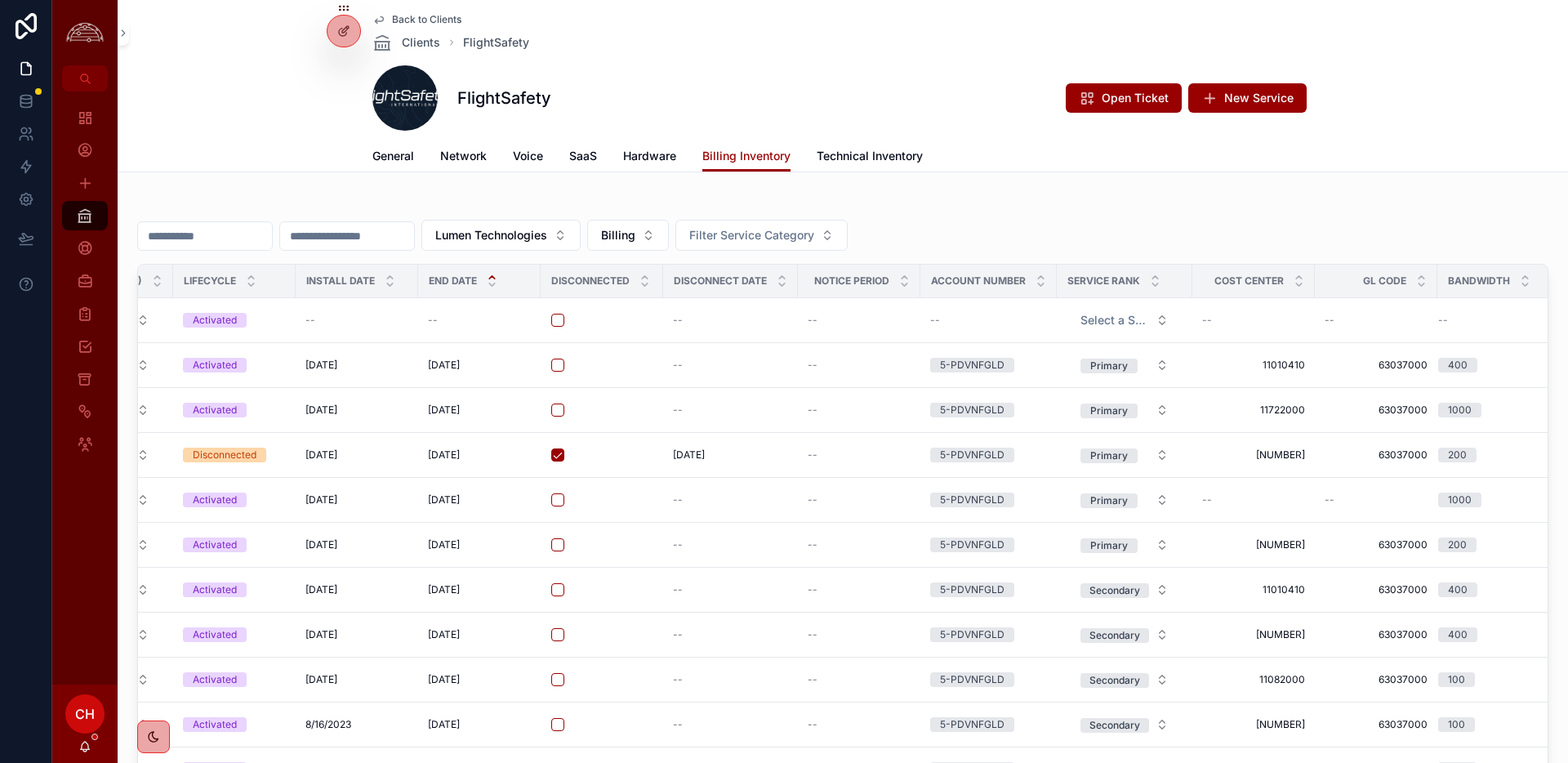 scroll, scrollTop: 0, scrollLeft: 1437, axis: horizontal 